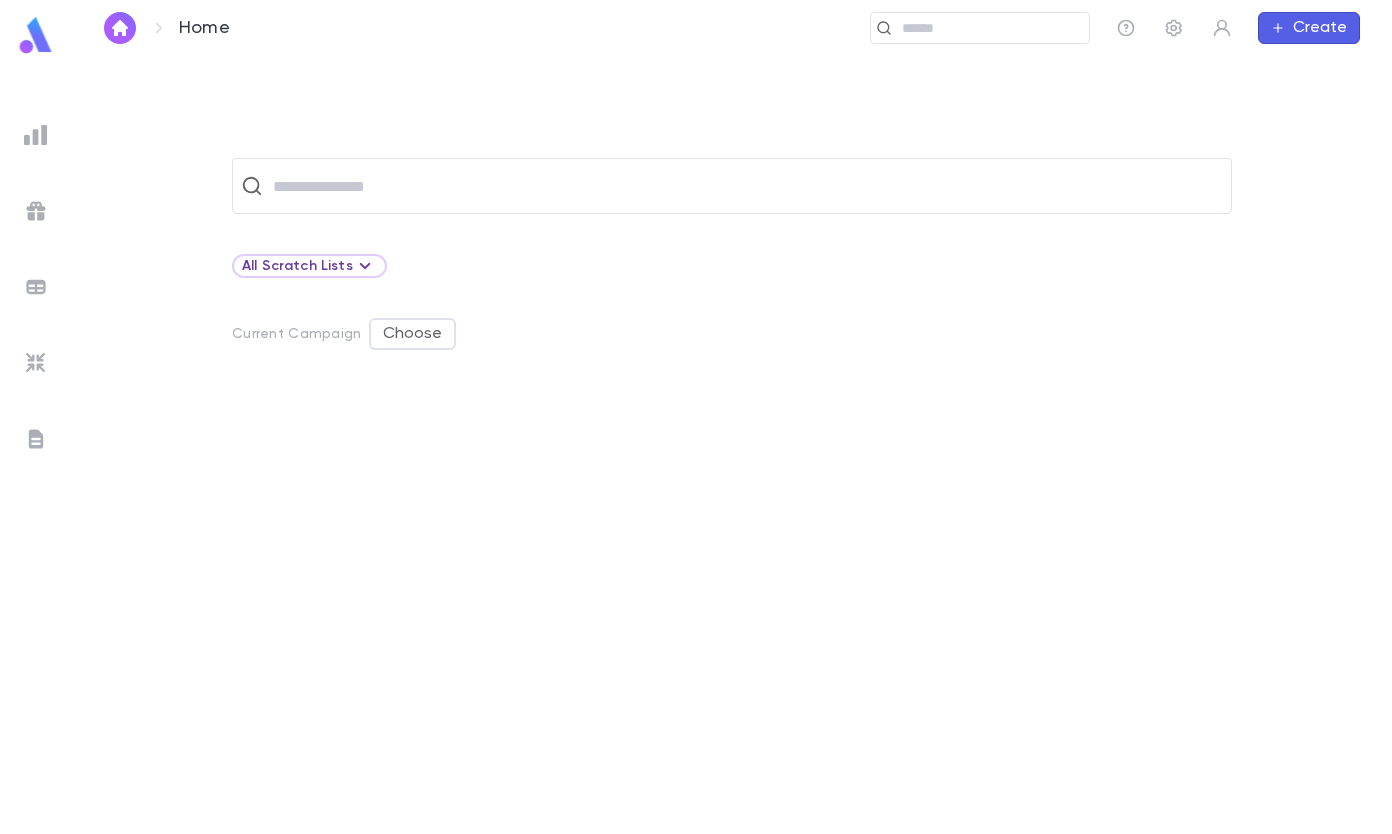 scroll, scrollTop: 0, scrollLeft: 0, axis: both 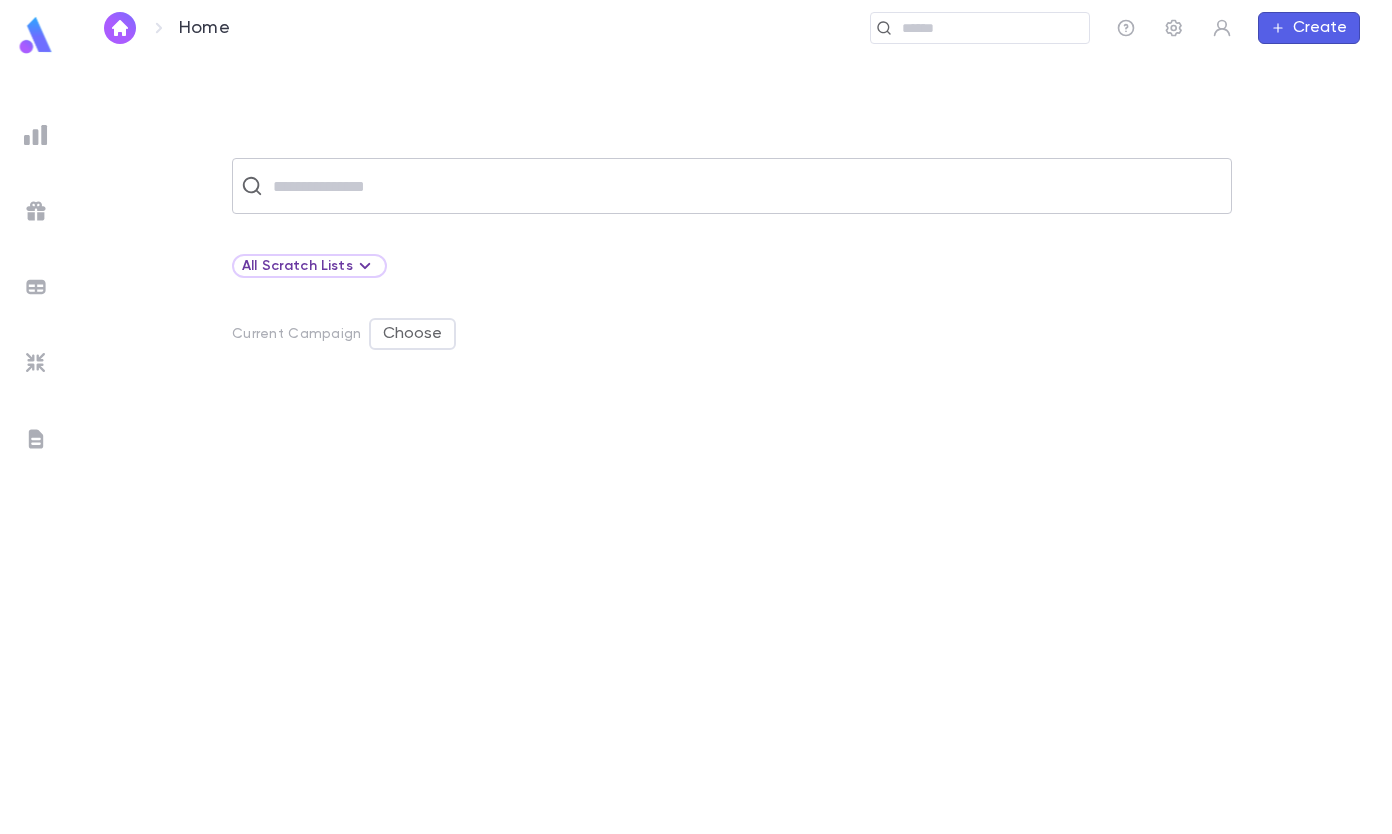 click at bounding box center (745, 186) 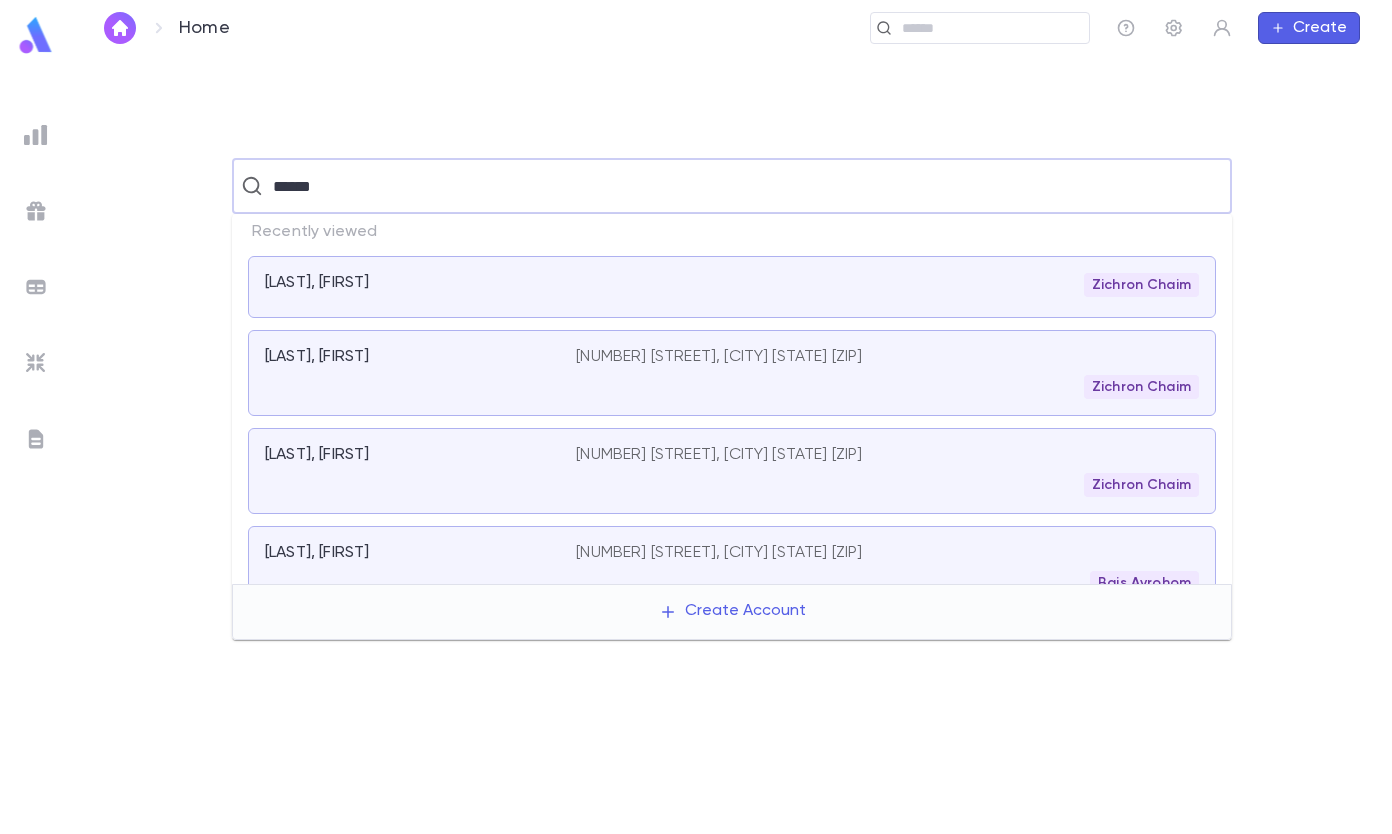 type on "******" 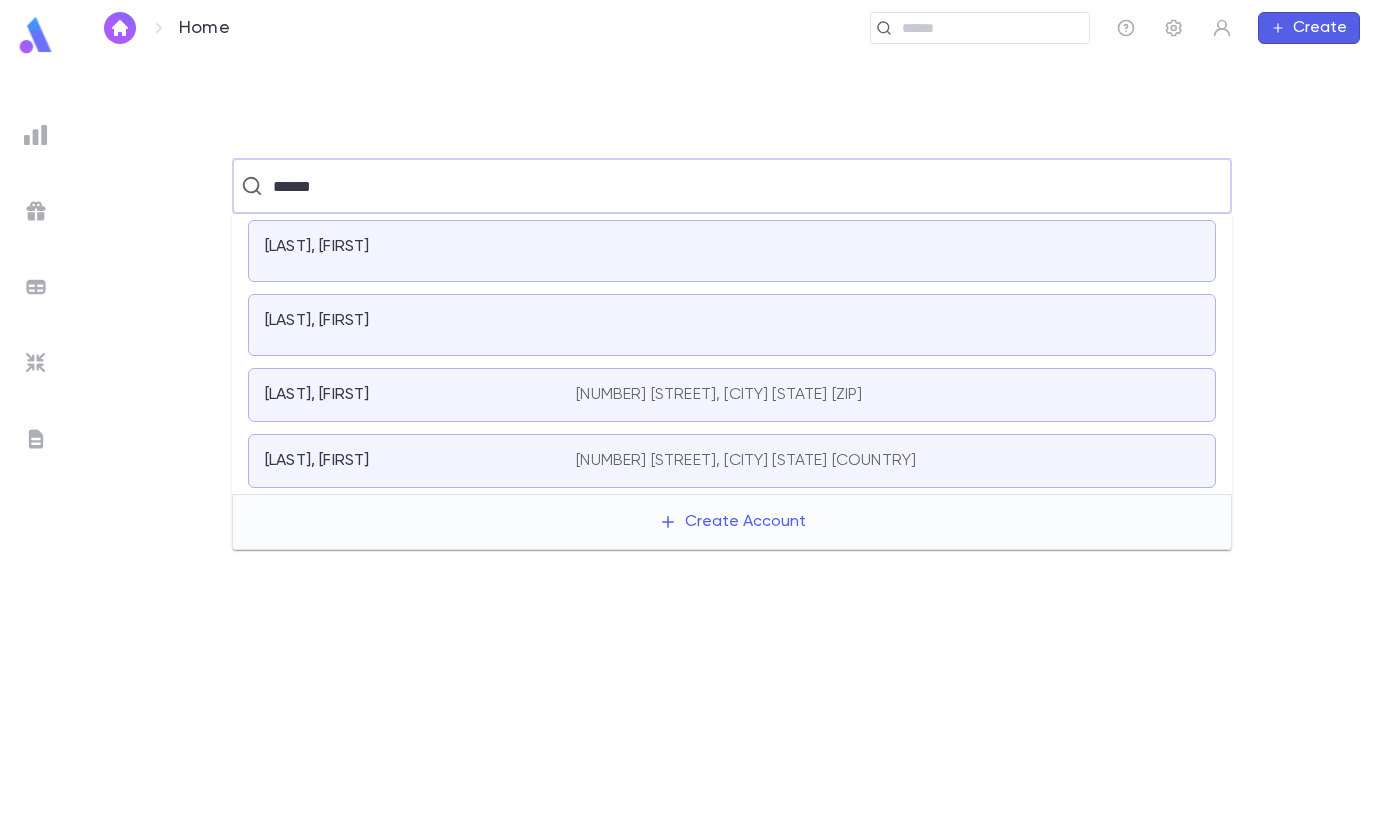click on "[LAST], [FIRST]" at bounding box center [420, 251] 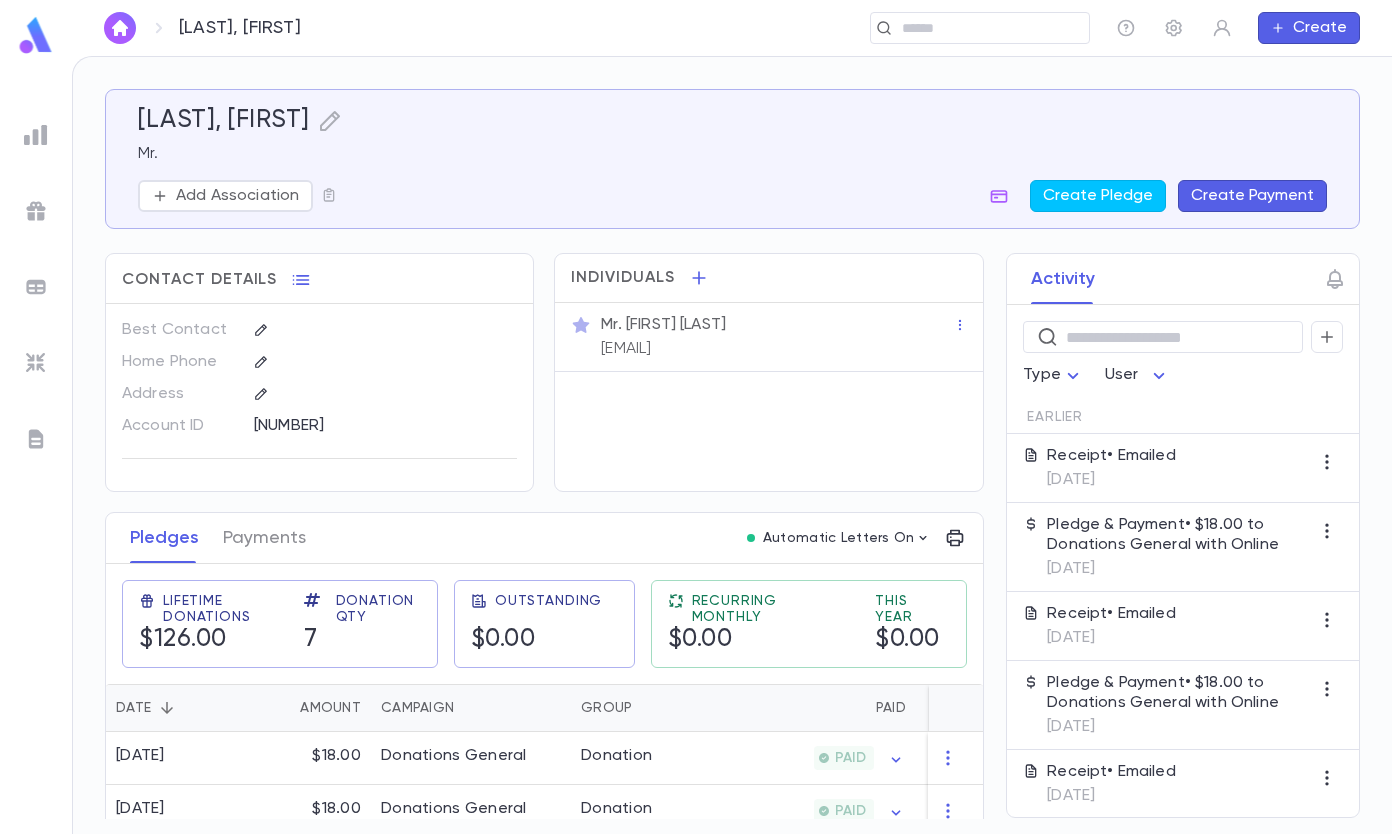 click on "Create Payment" at bounding box center (1252, 196) 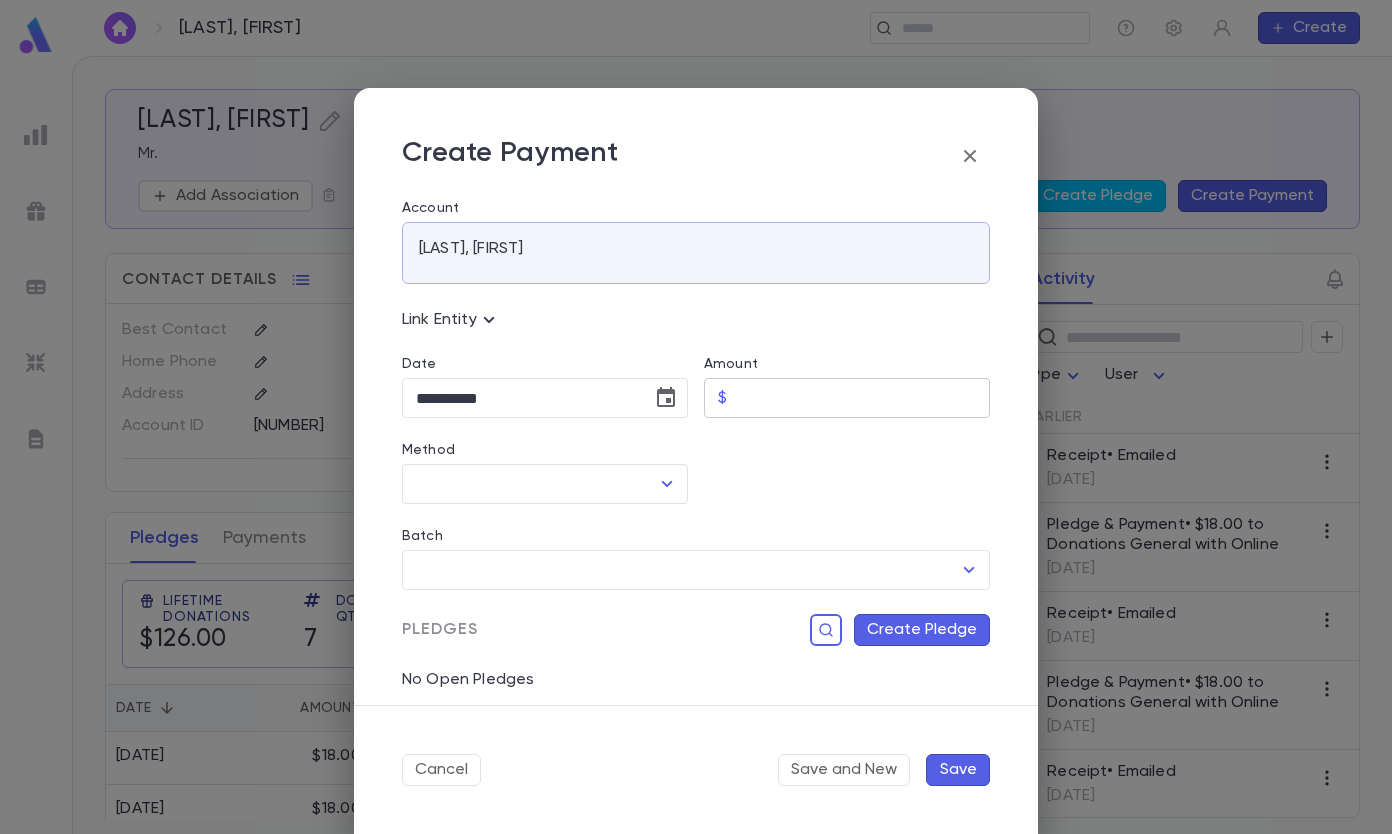 click on "Amount" at bounding box center (862, 398) 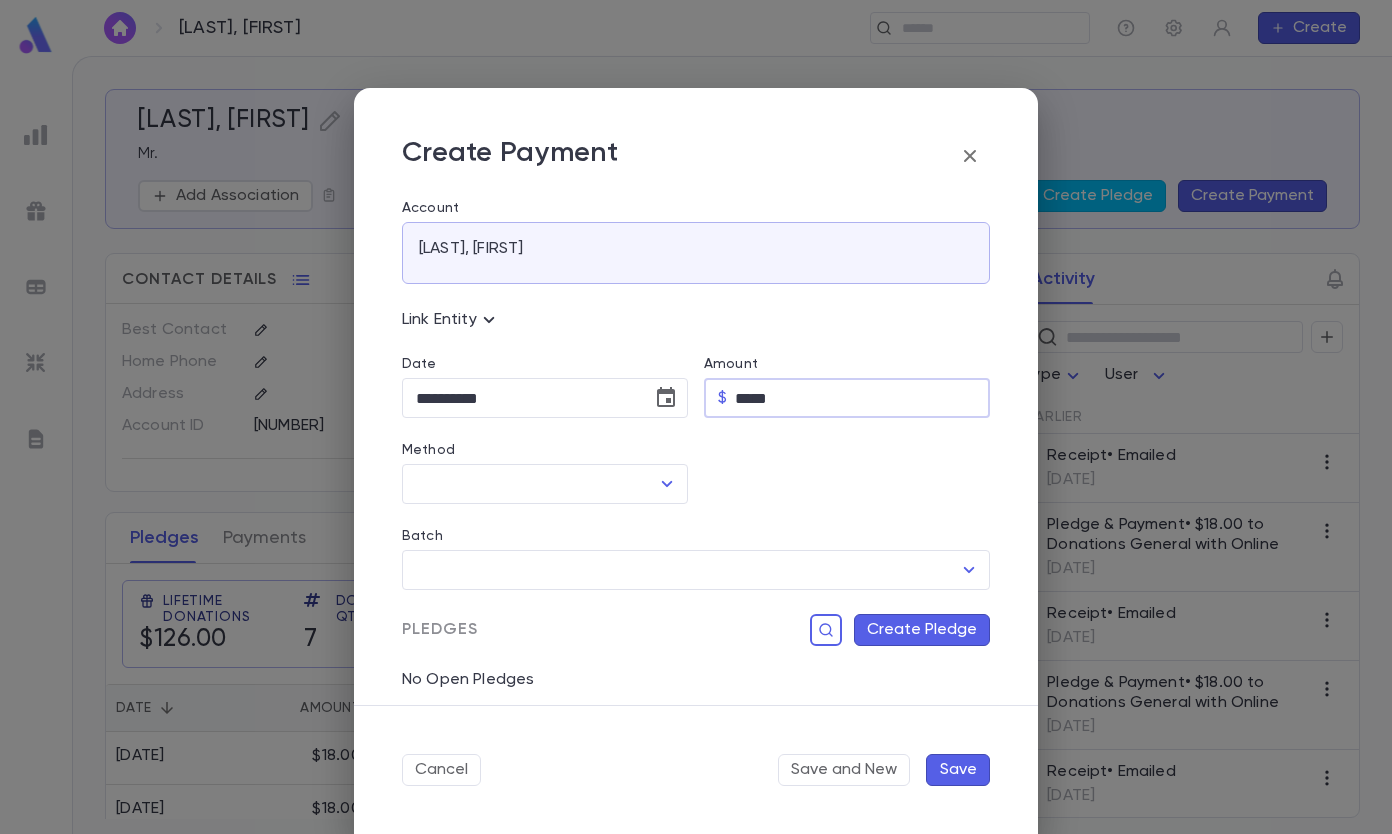 type on "*****" 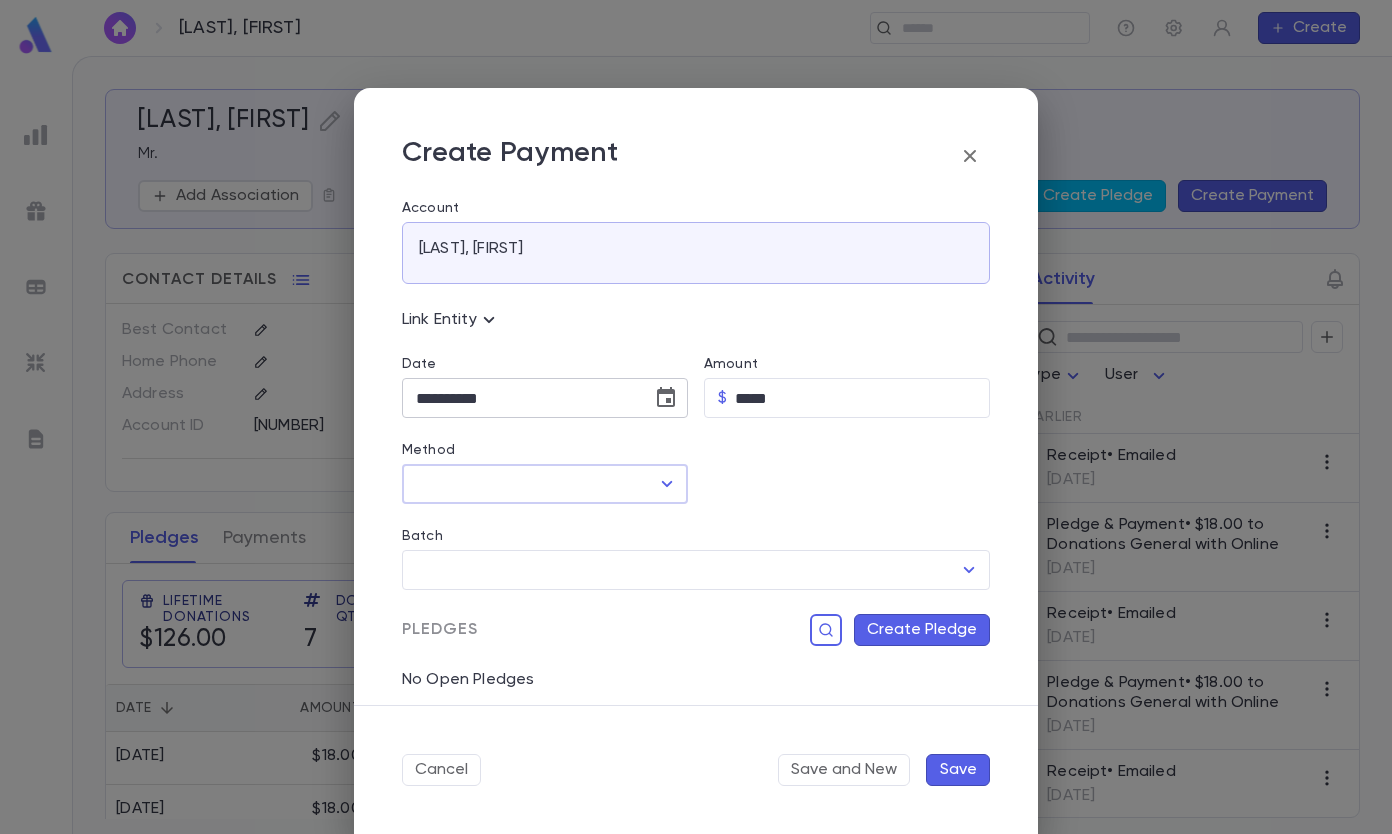 click on "**********" at bounding box center (520, 398) 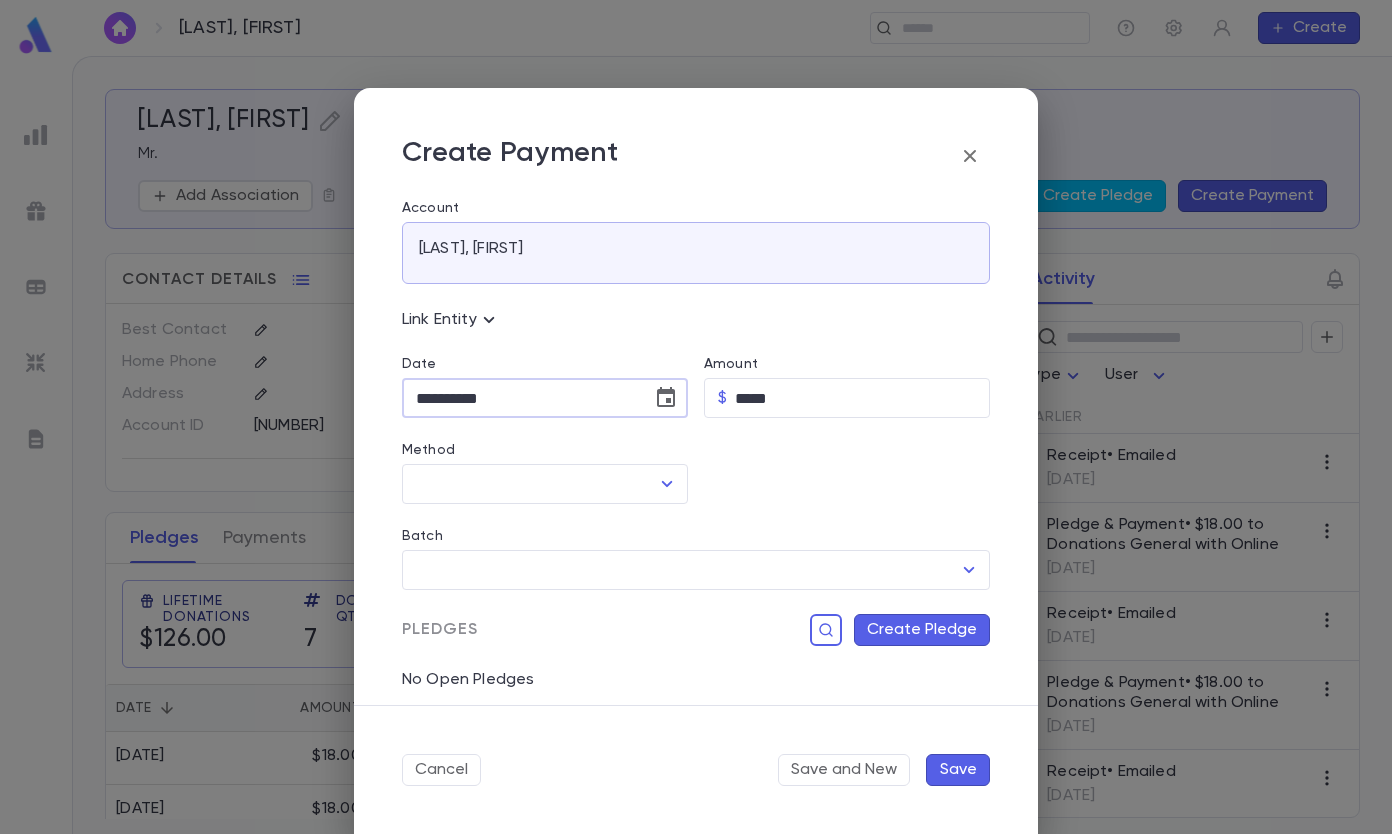 click 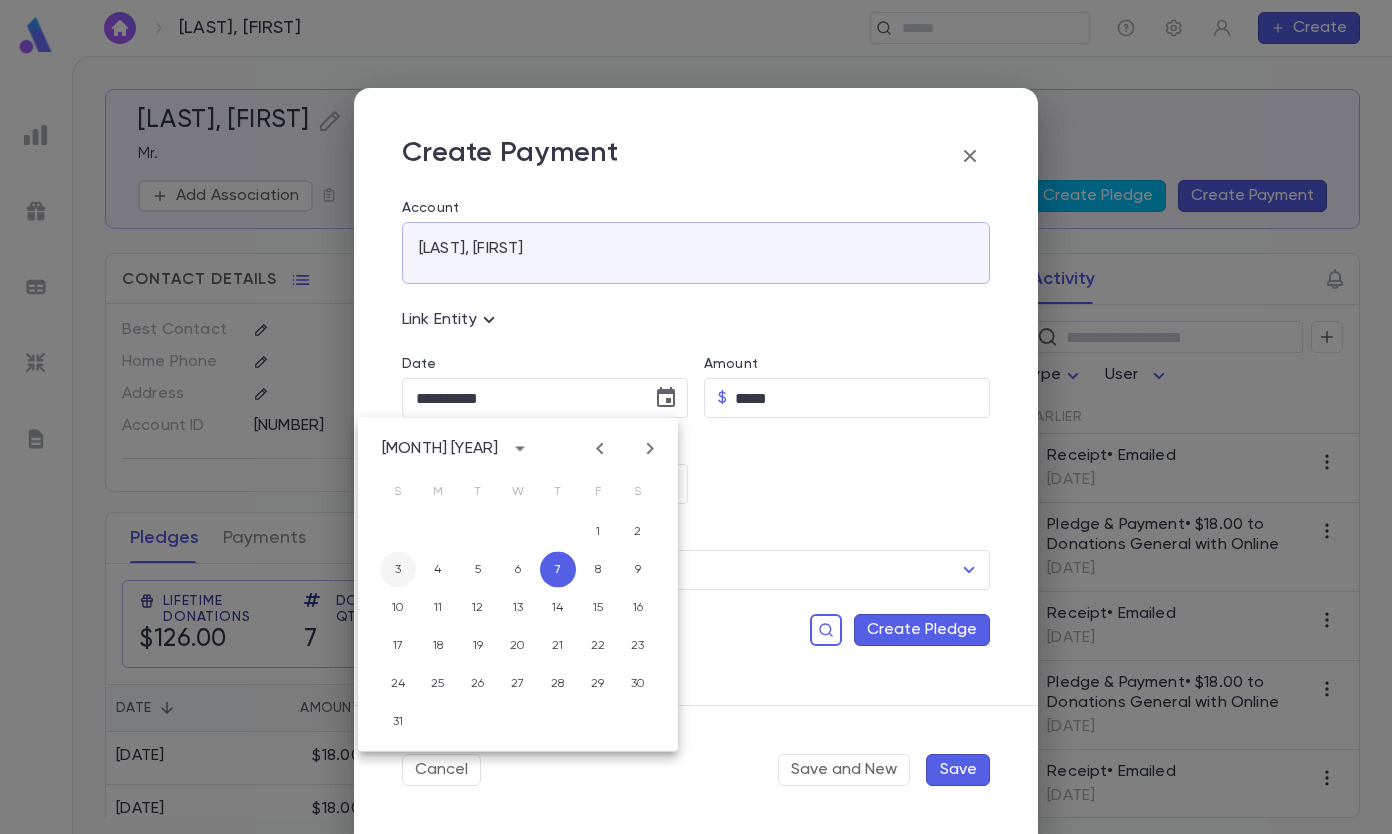 click on "3" at bounding box center [398, 570] 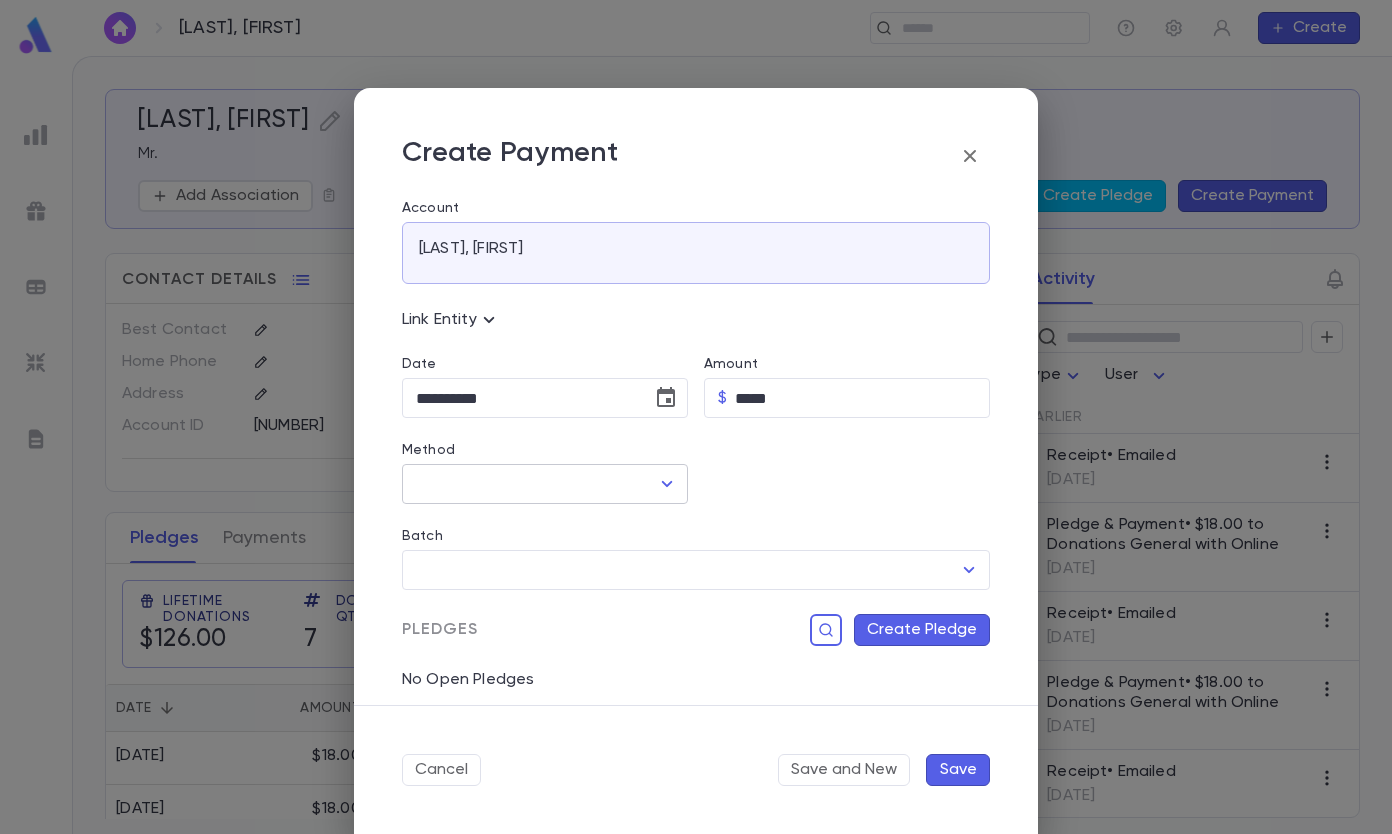 click on "Method" at bounding box center [530, 484] 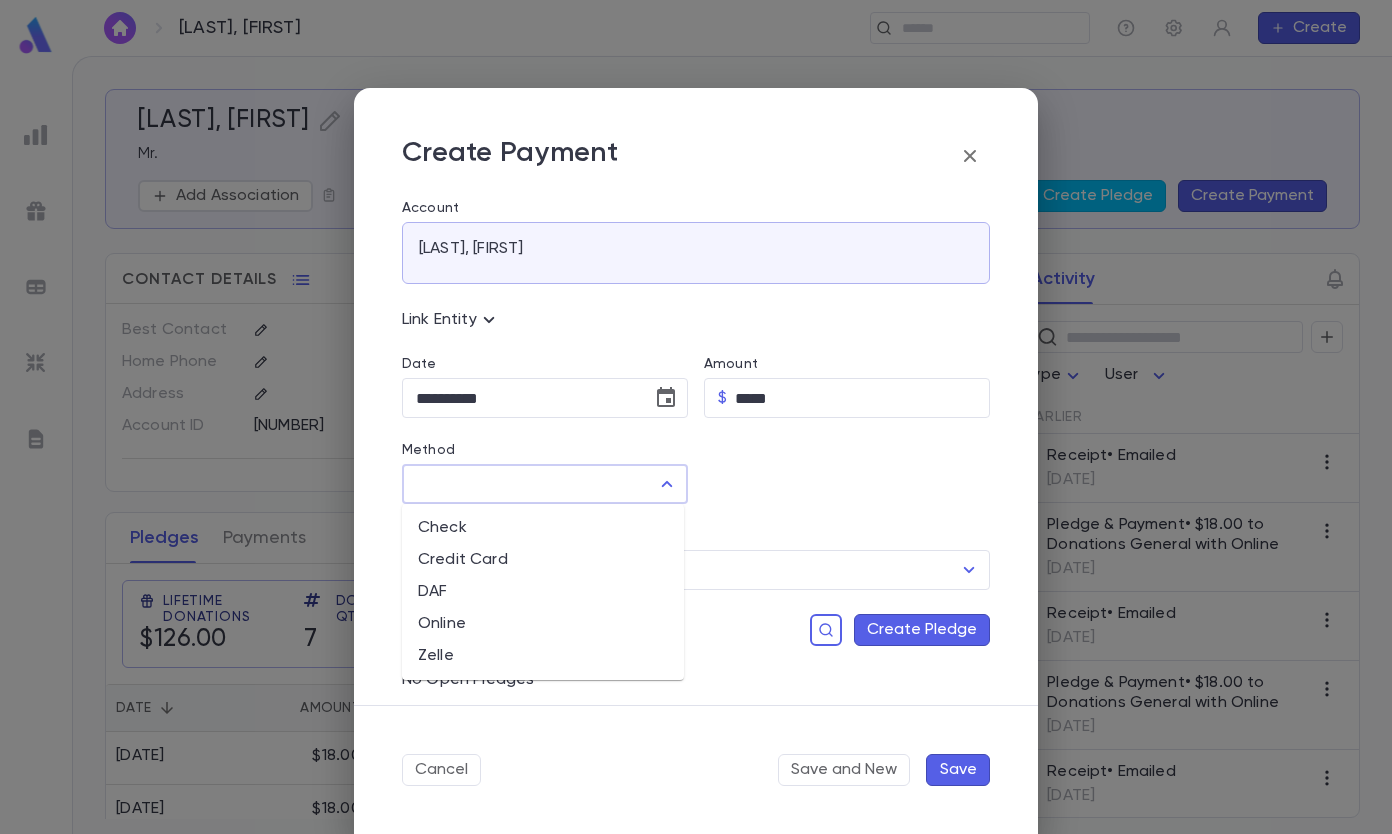 click on "Online" at bounding box center [543, 624] 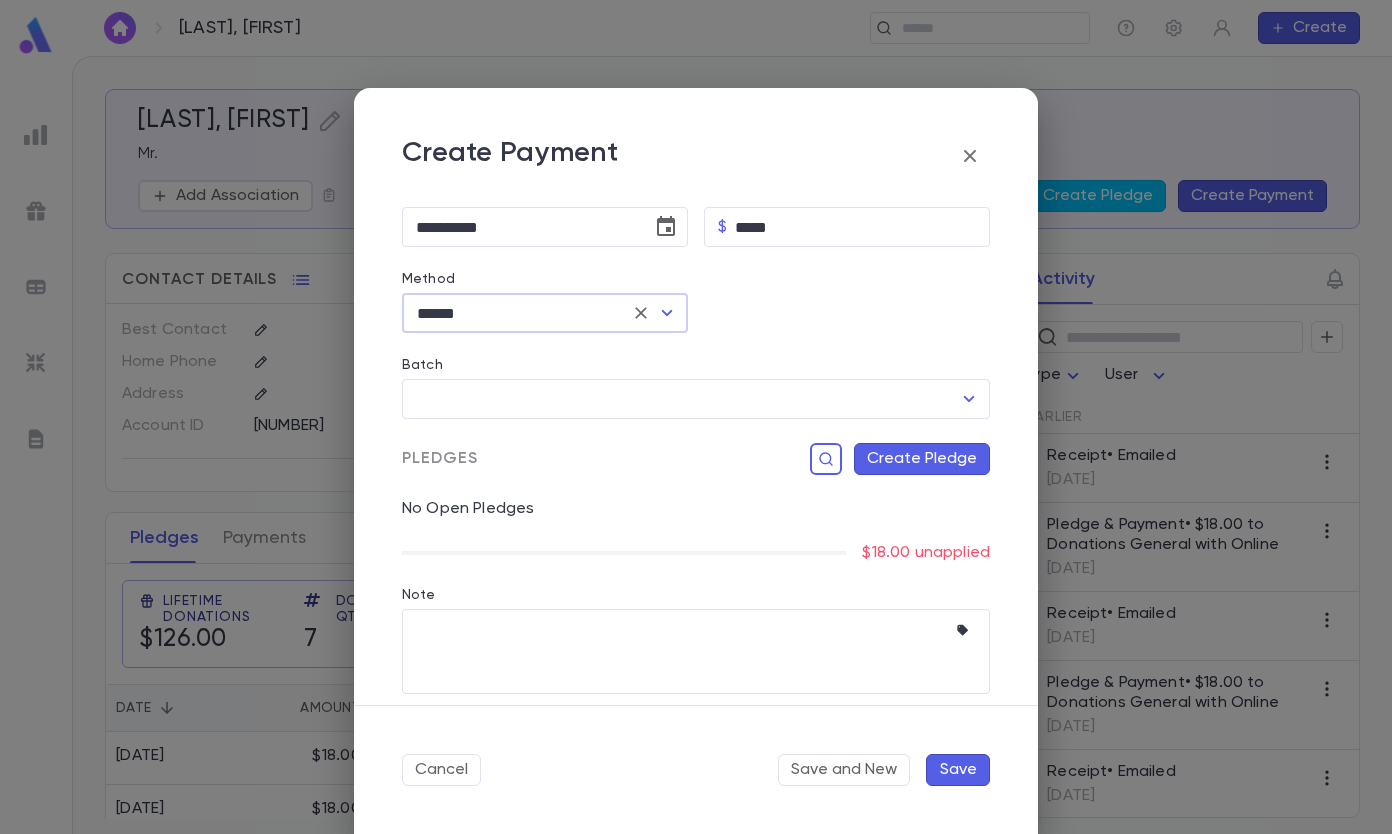 scroll, scrollTop: 184, scrollLeft: 0, axis: vertical 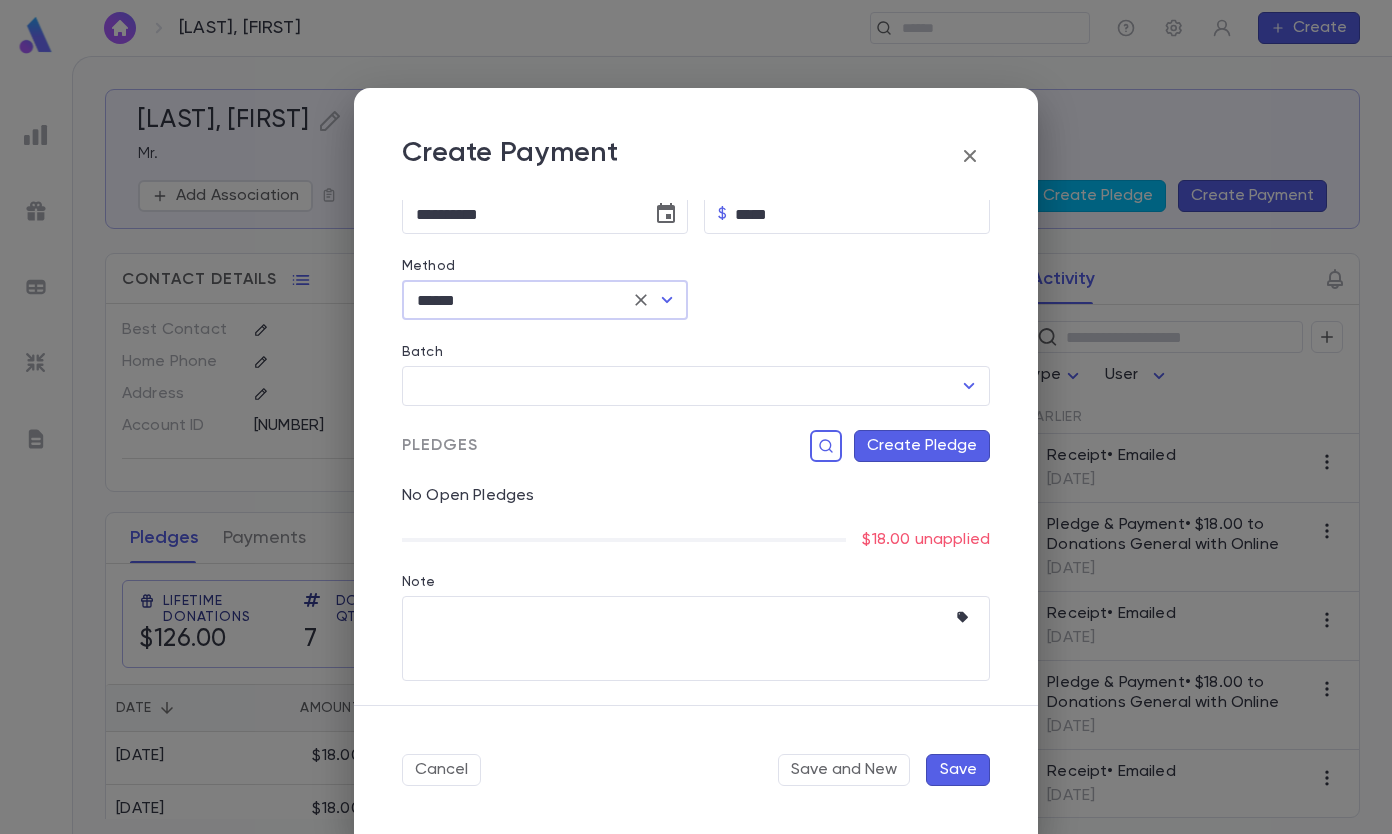 click on "Create Pledge" at bounding box center [922, 446] 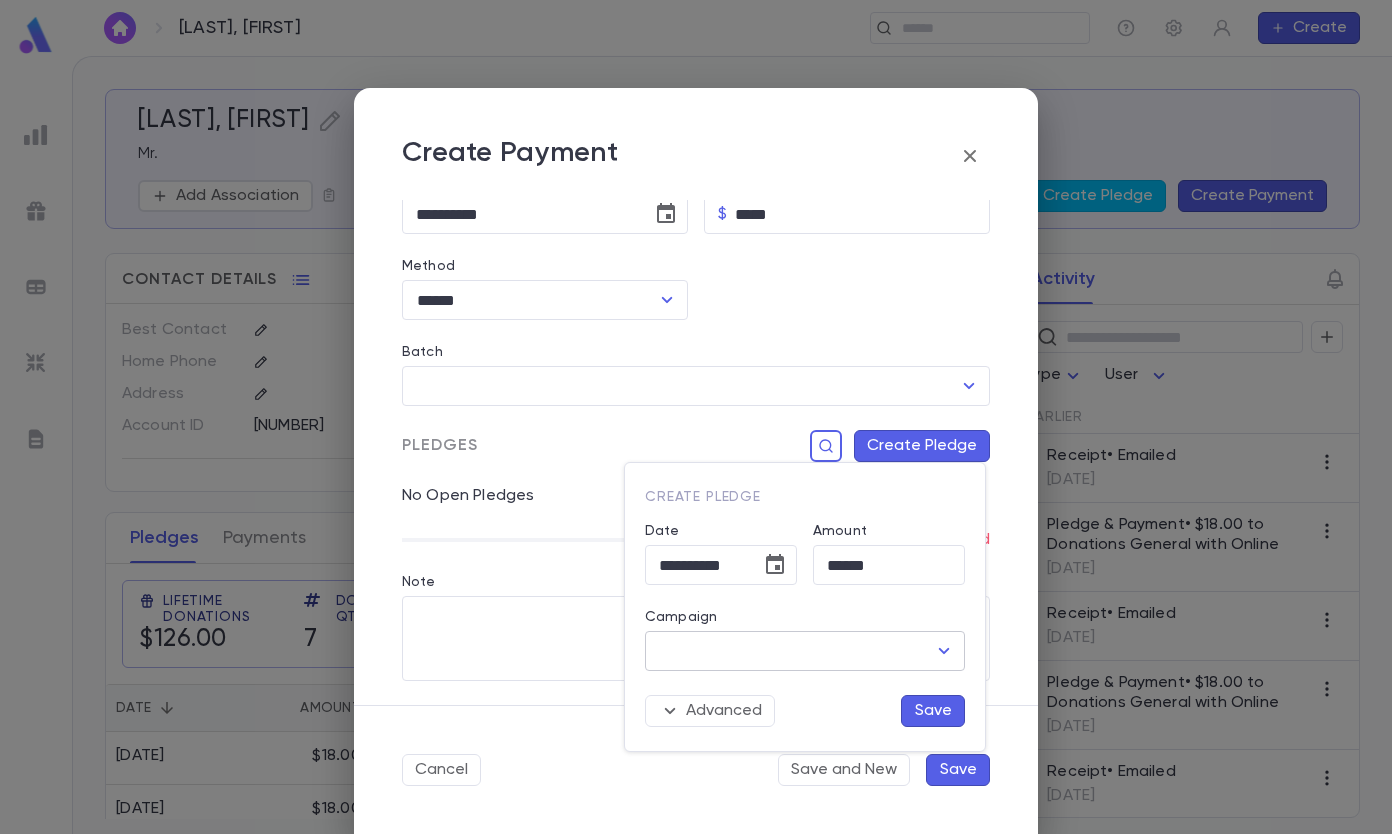 click on "Campaign" at bounding box center (790, 651) 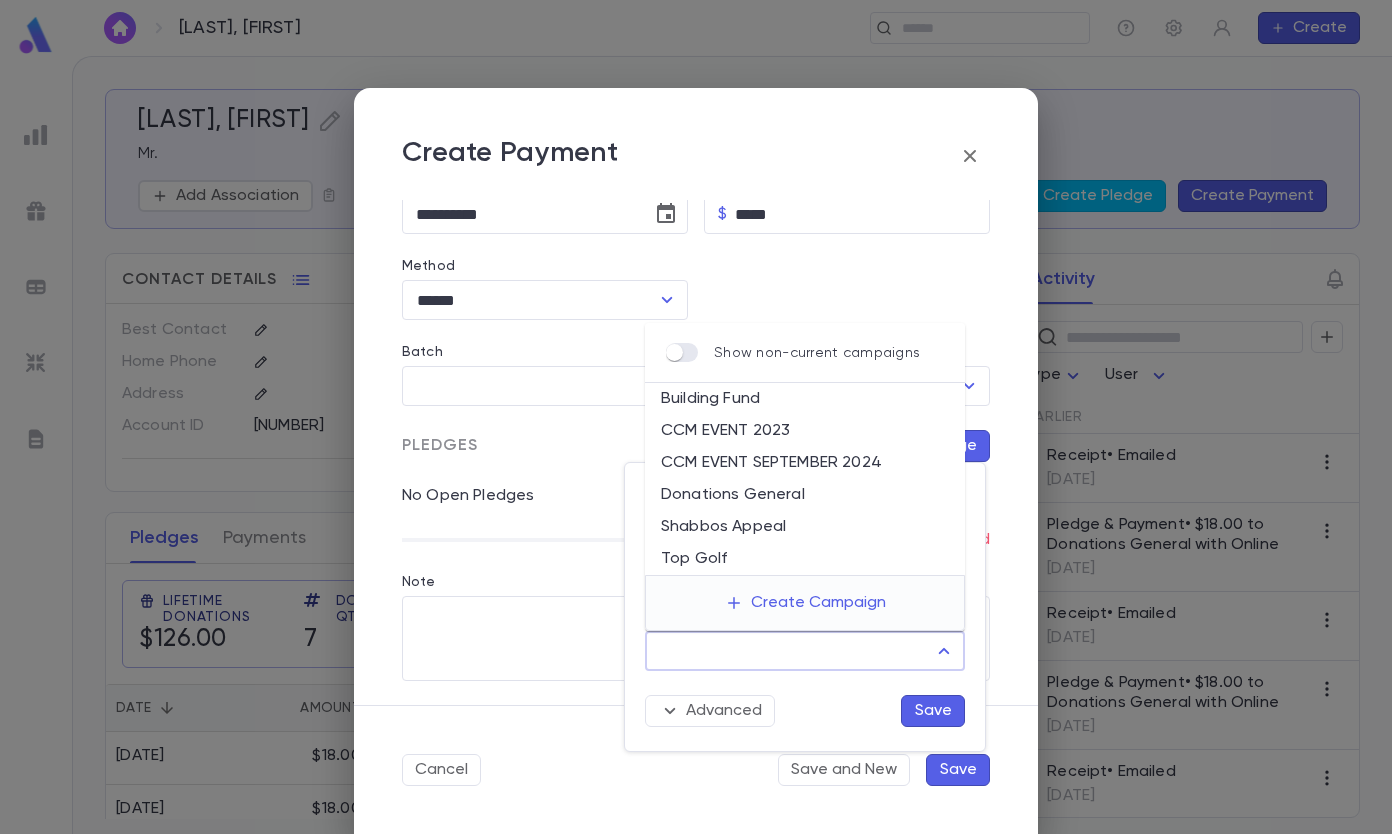 click on "Donations General" at bounding box center (805, 495) 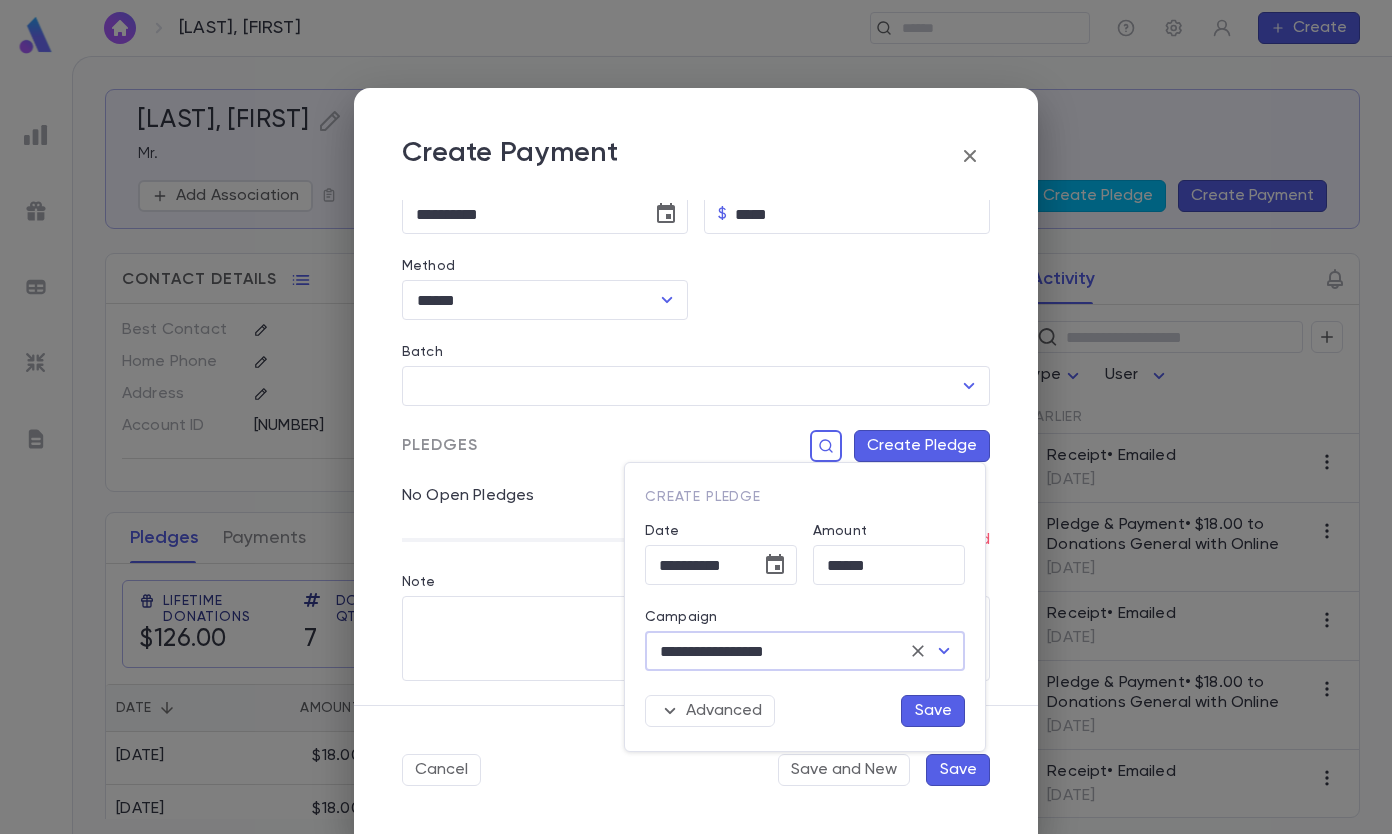 click on "Save" at bounding box center [933, 711] 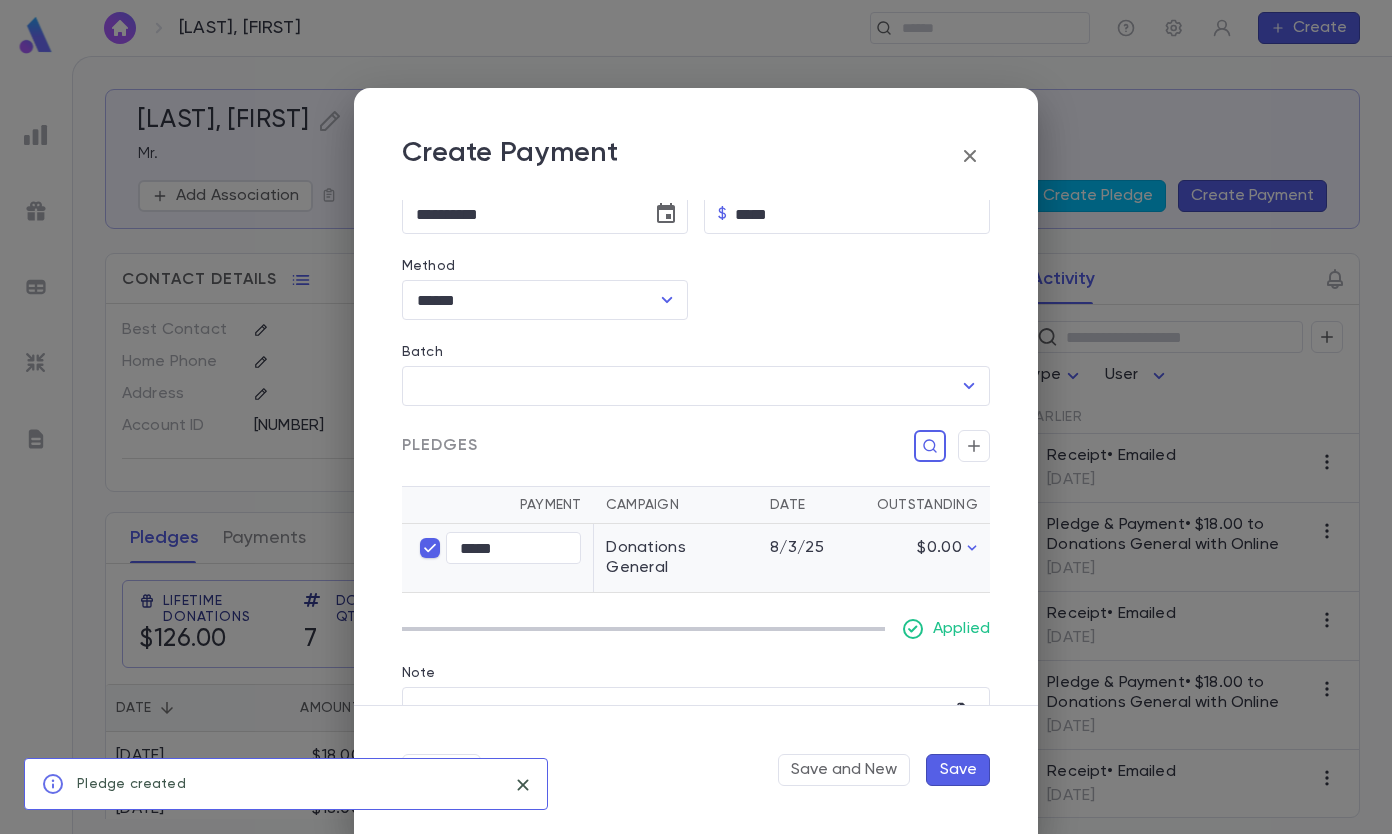 scroll, scrollTop: 275, scrollLeft: 0, axis: vertical 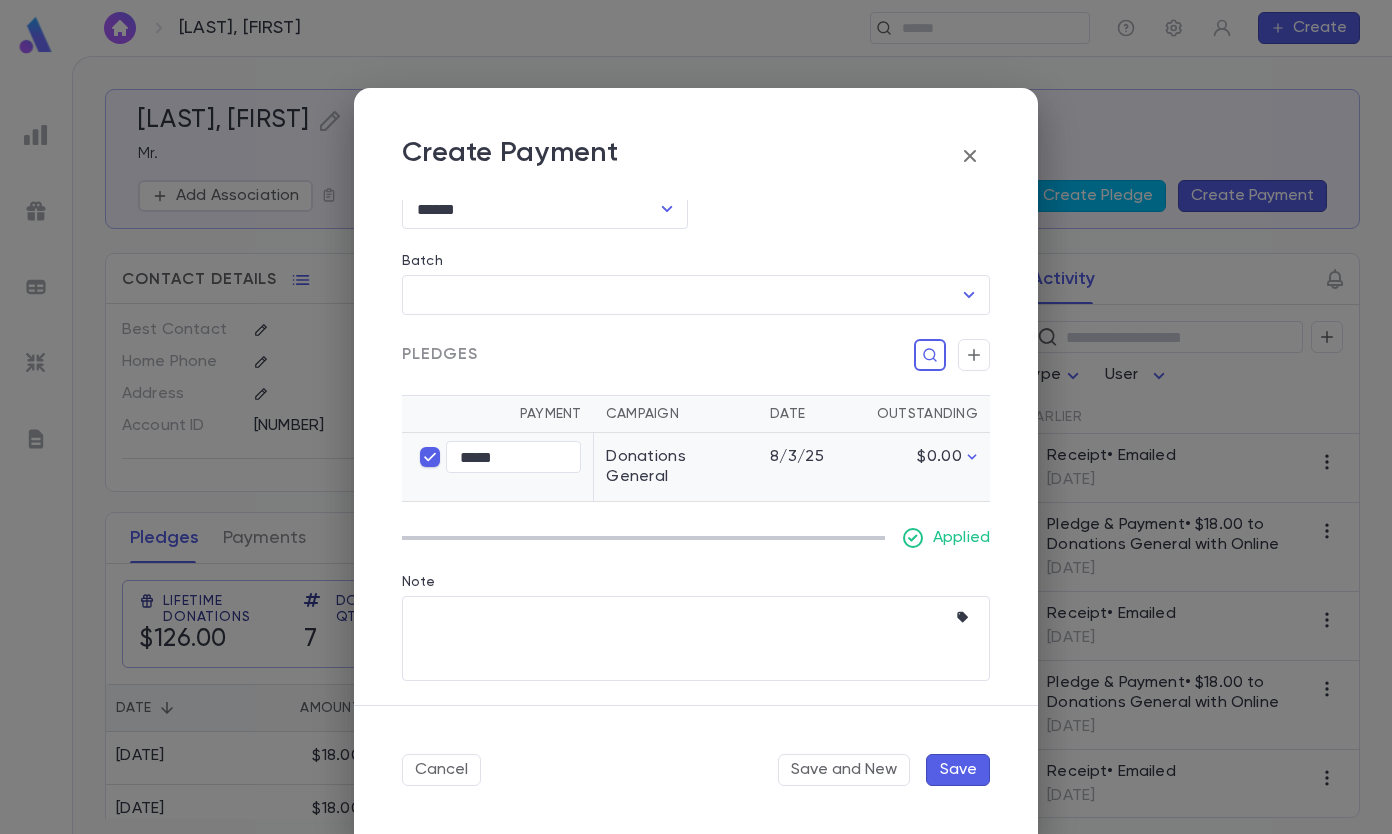 click on "Save" at bounding box center (958, 770) 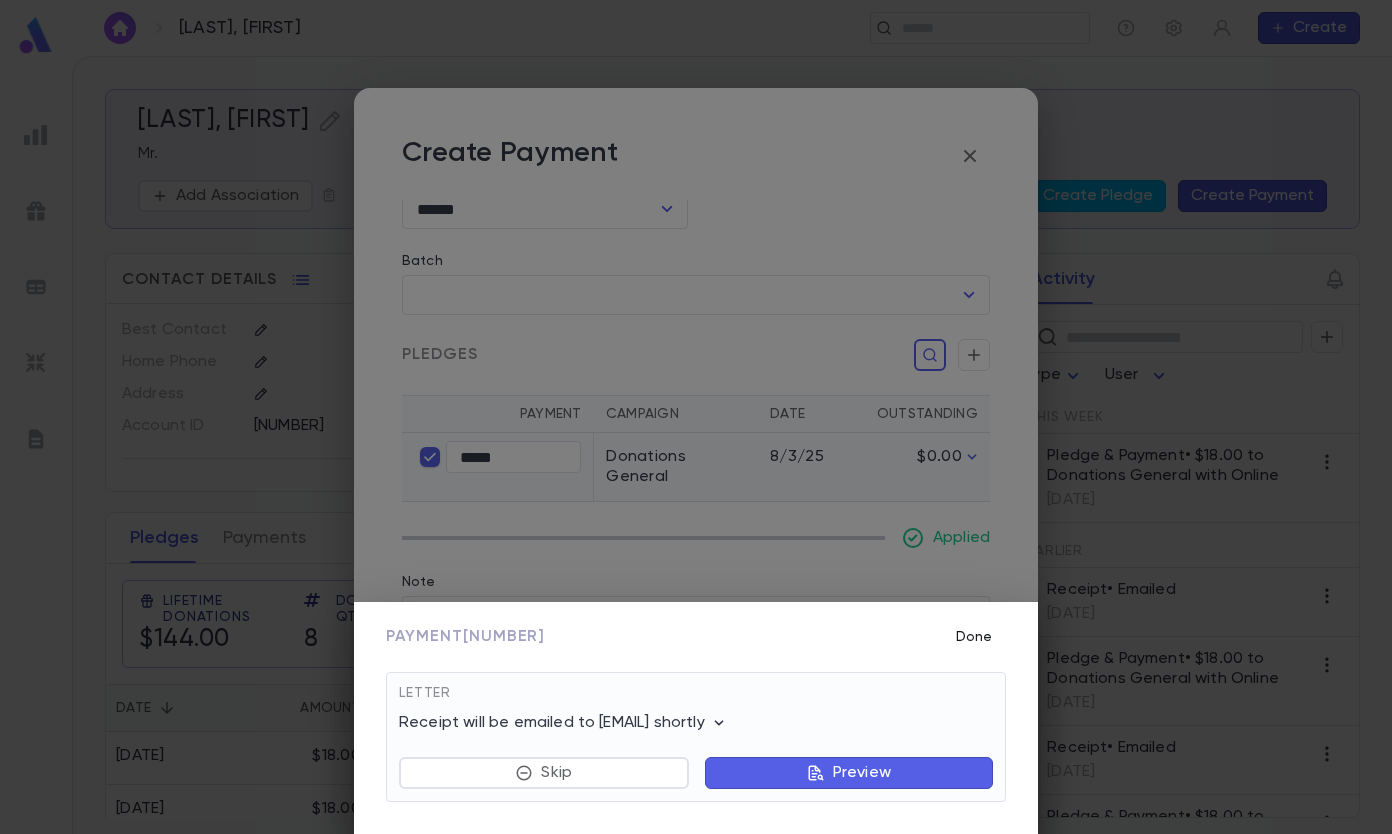 click on "Done" at bounding box center (974, 637) 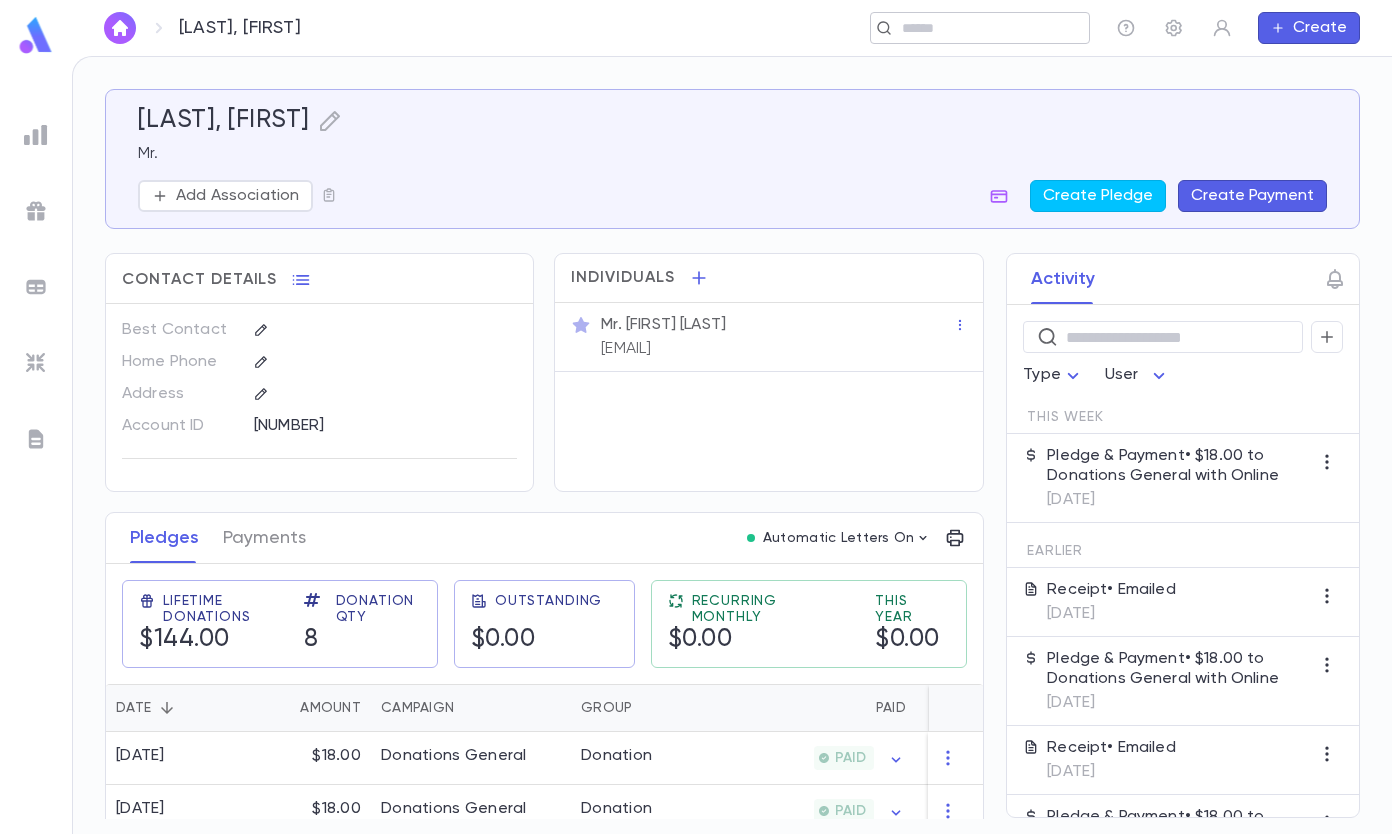 click at bounding box center (988, 28) 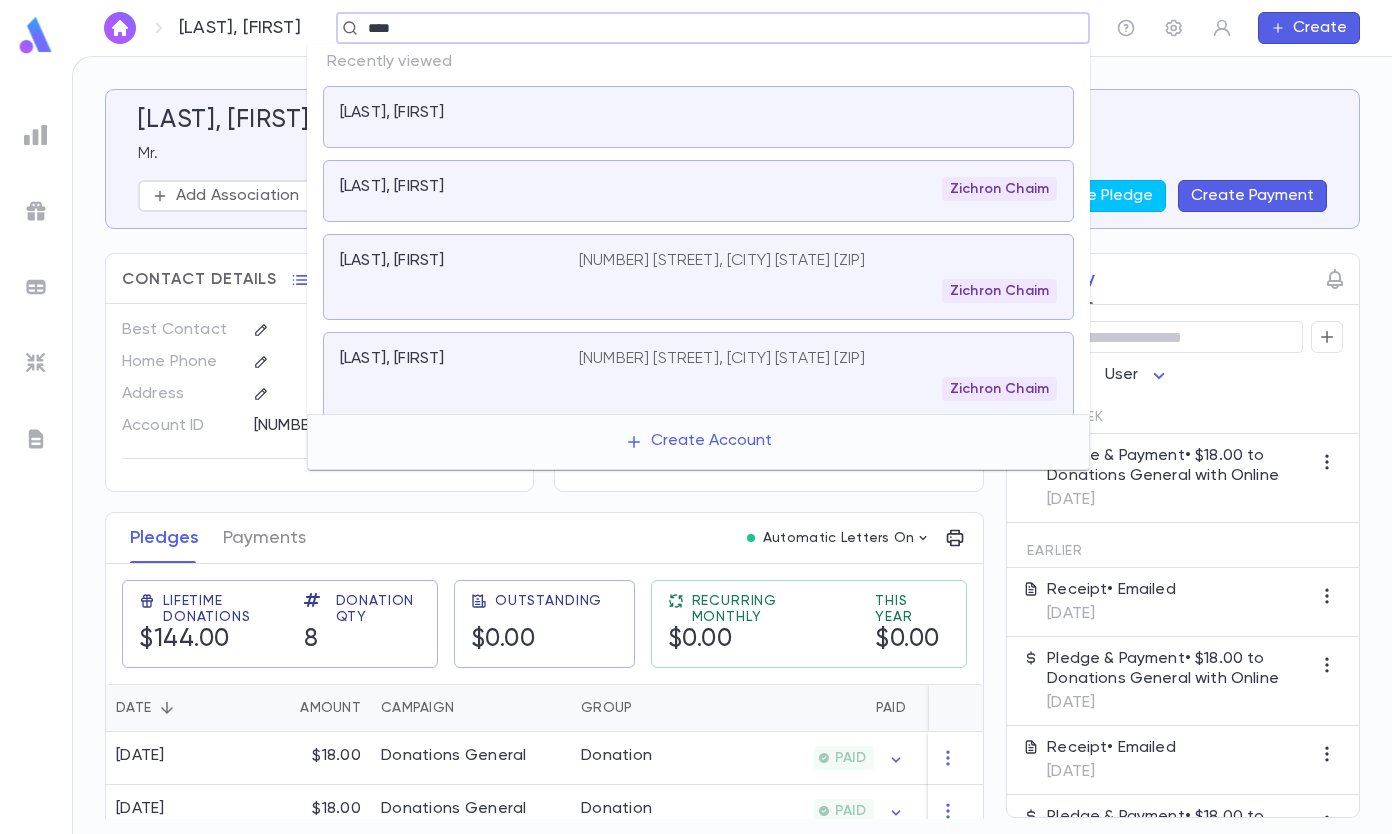 type on "****" 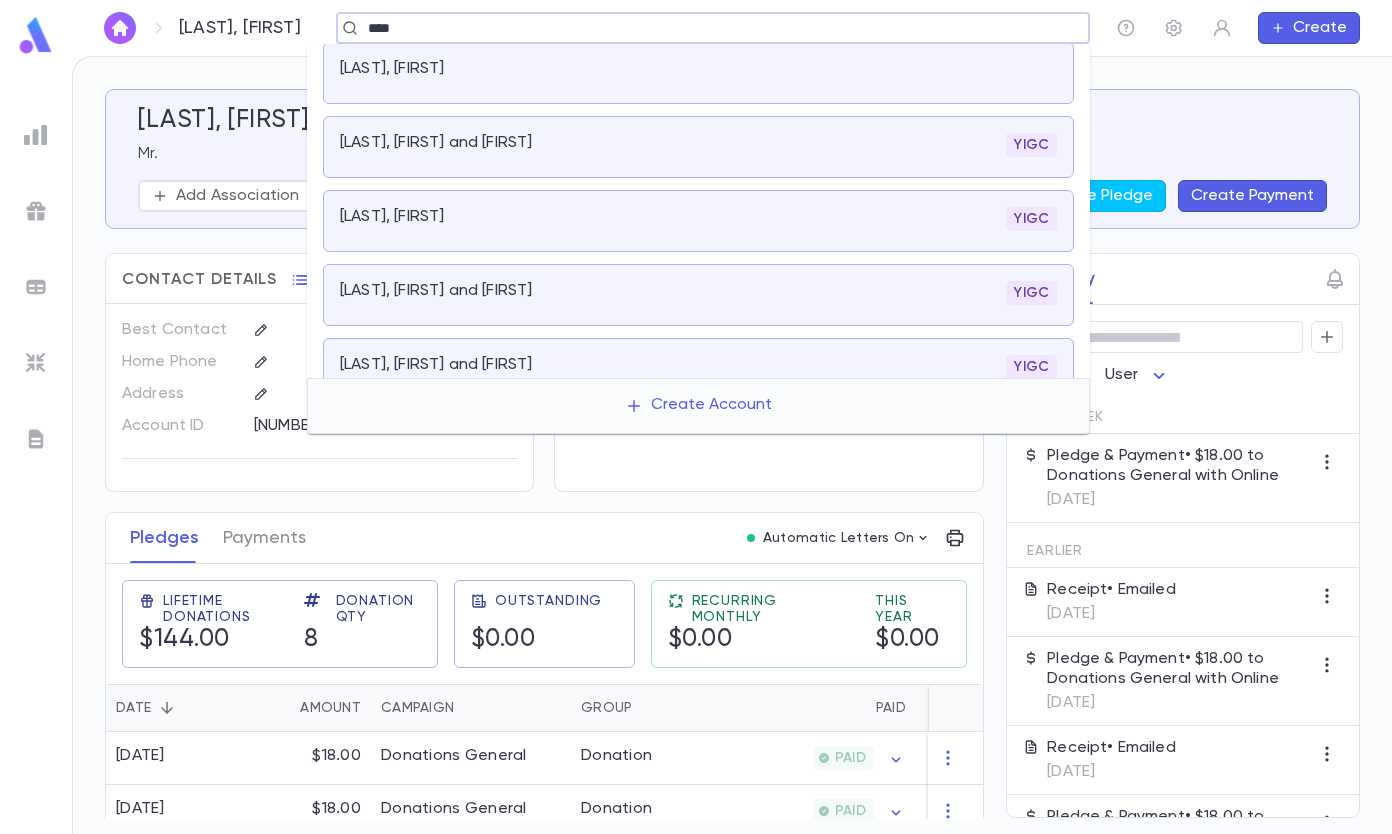 scroll, scrollTop: 300, scrollLeft: 0, axis: vertical 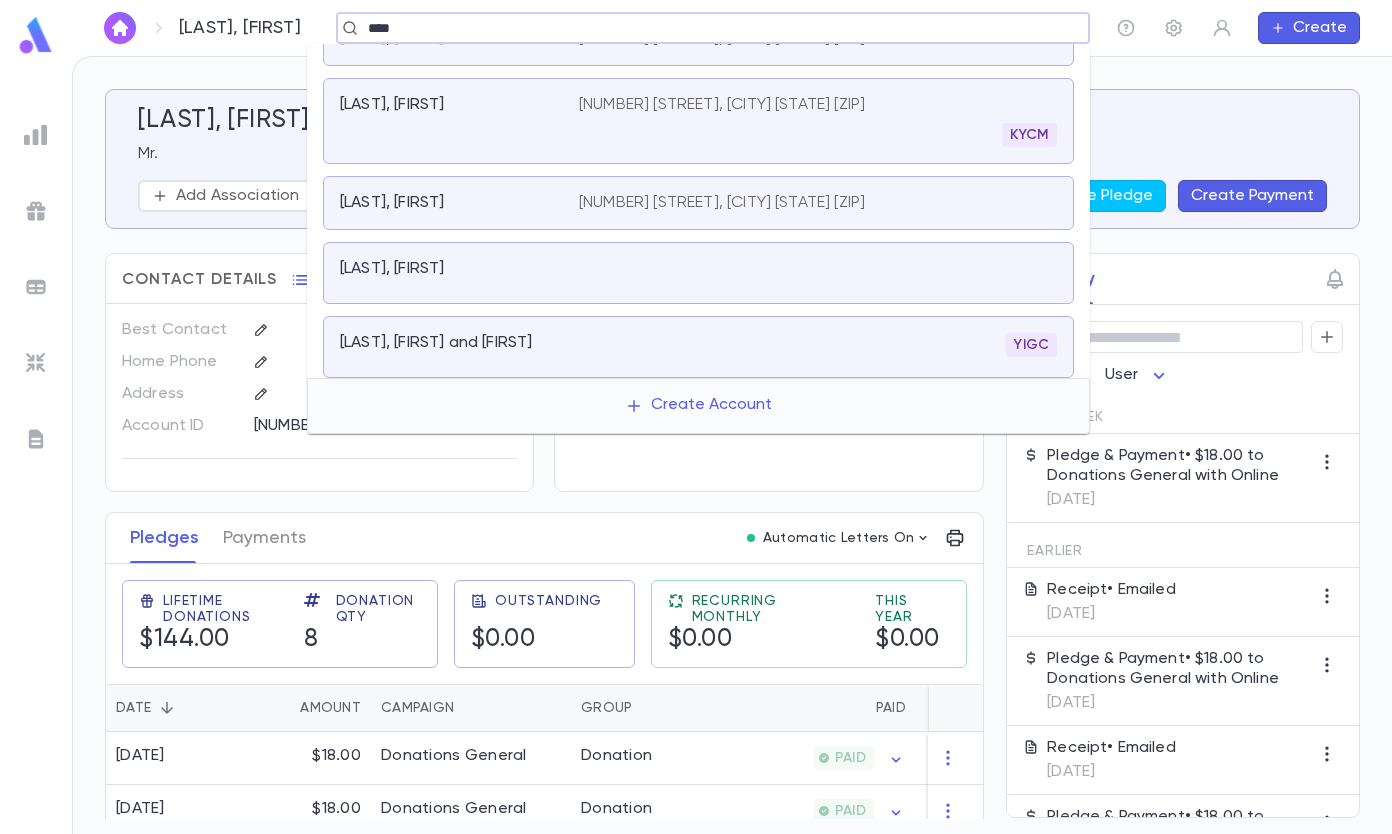 click on "[LAST], [FIRST]" at bounding box center [447, 203] 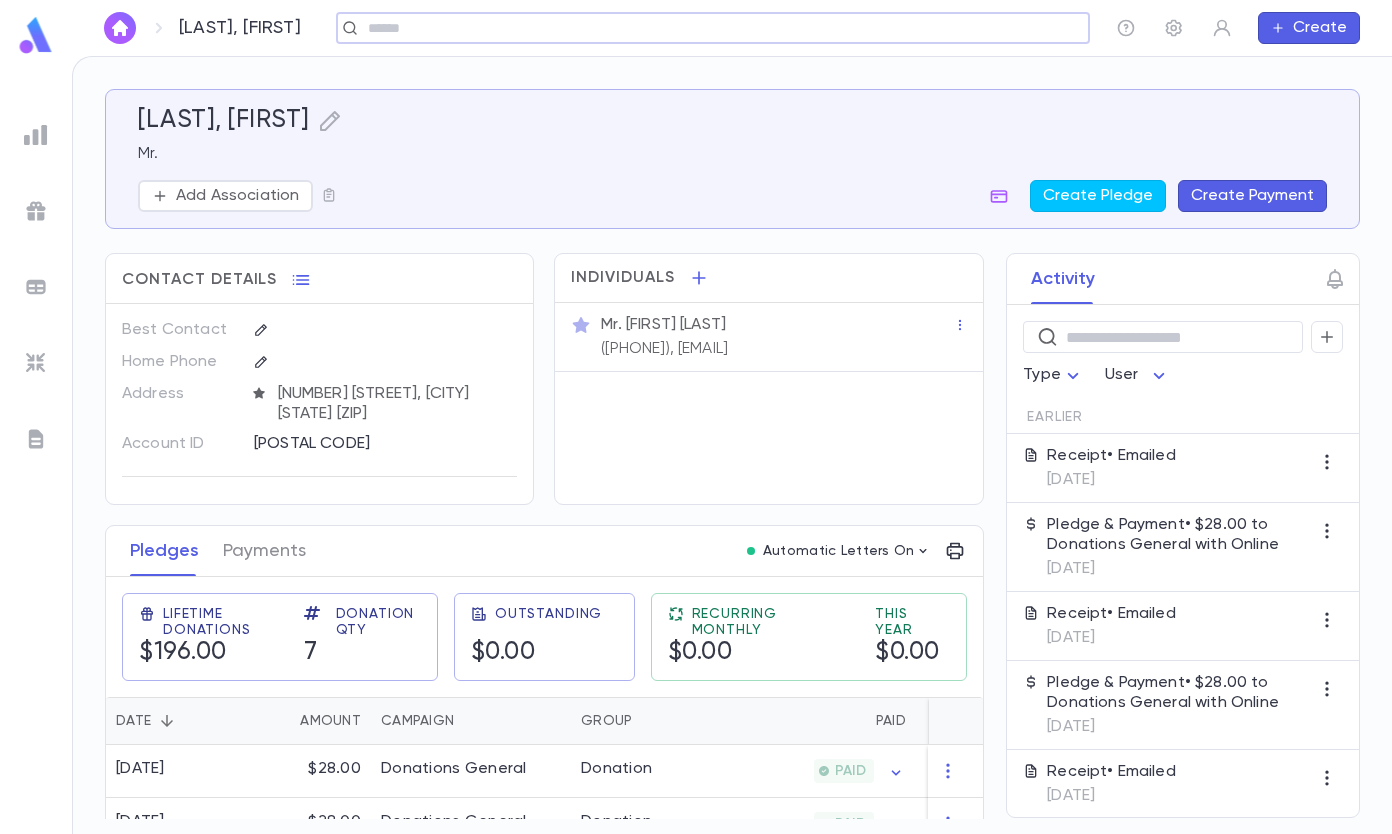click on "Create Payment" at bounding box center (1252, 196) 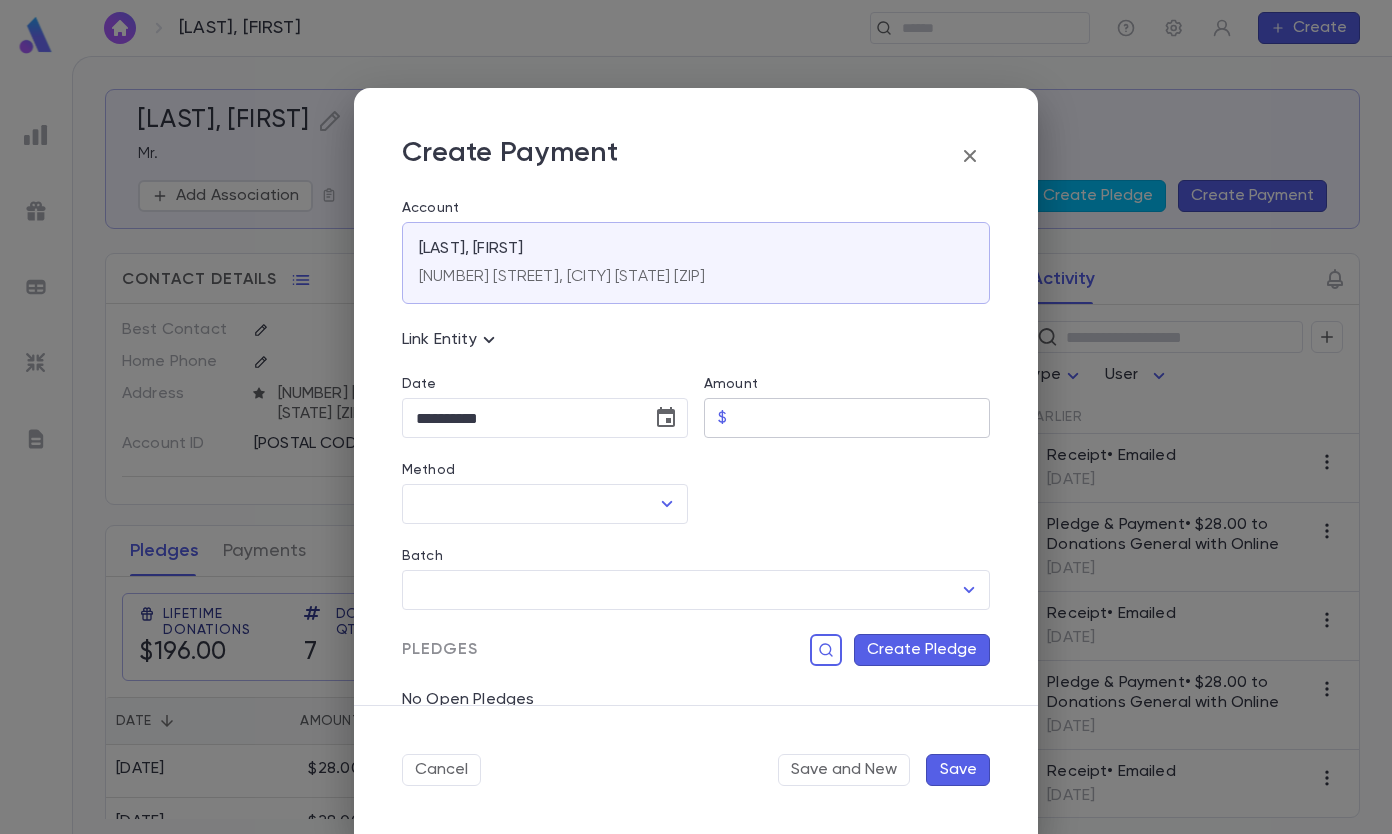 click on "Amount" at bounding box center (862, 418) 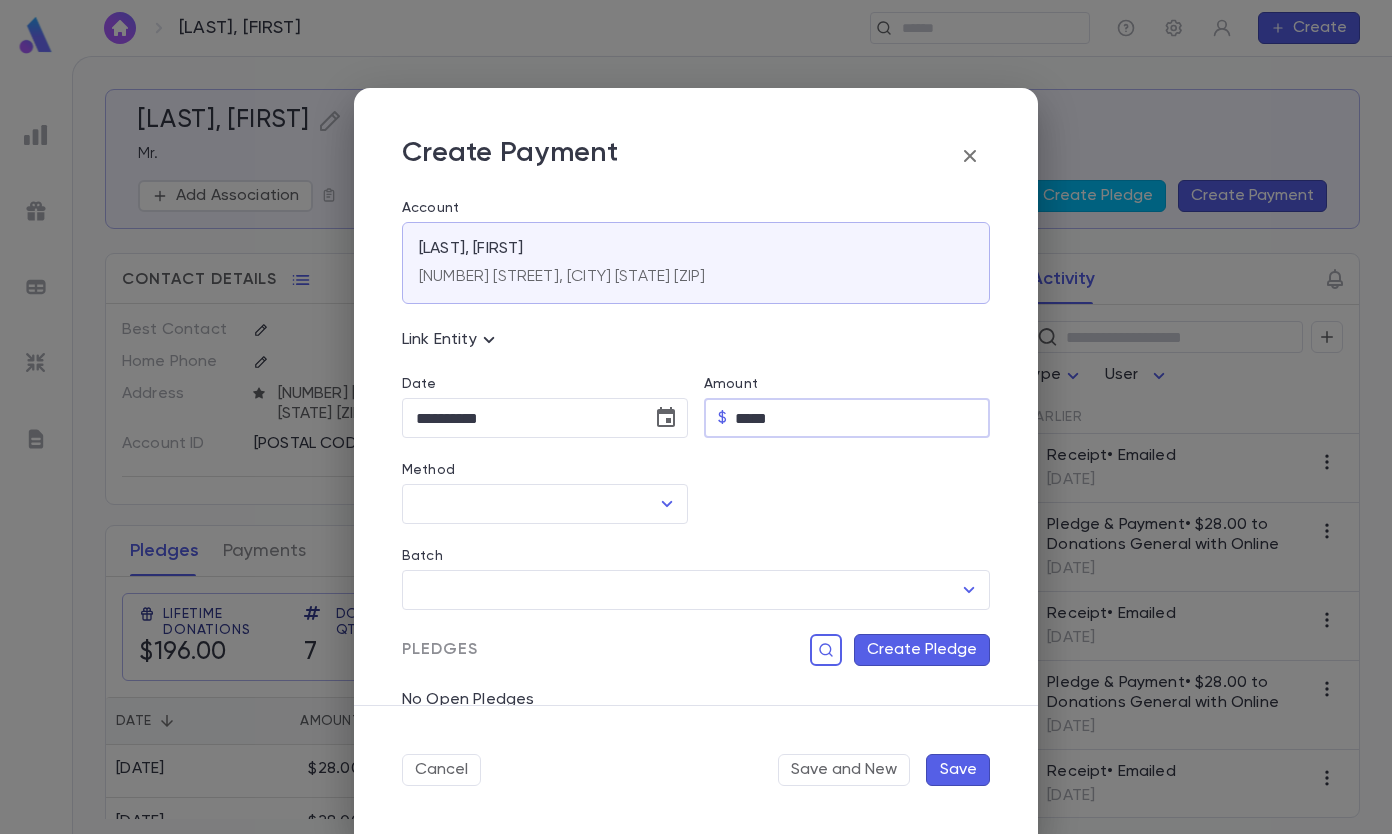 type on "*****" 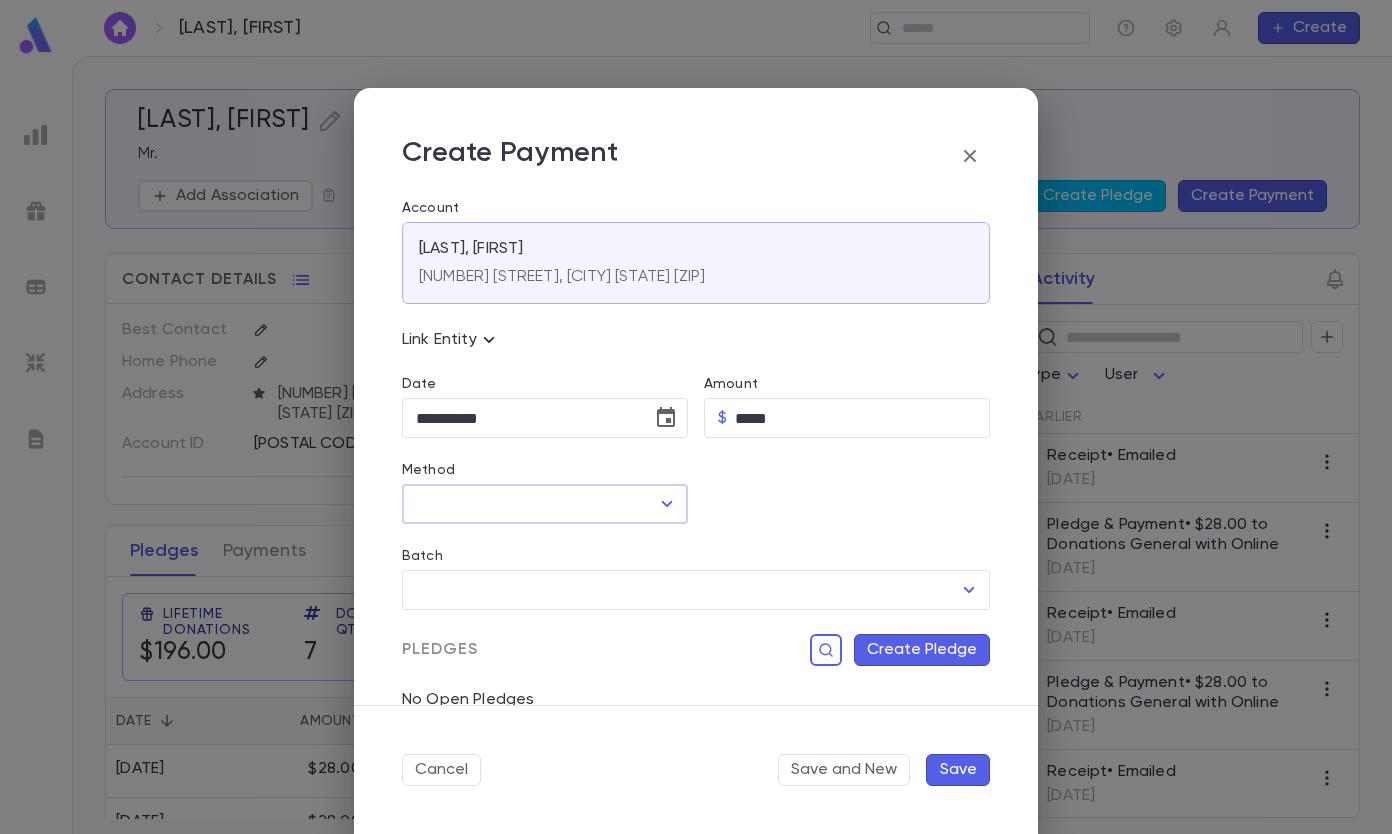 click on "Method" at bounding box center (530, 504) 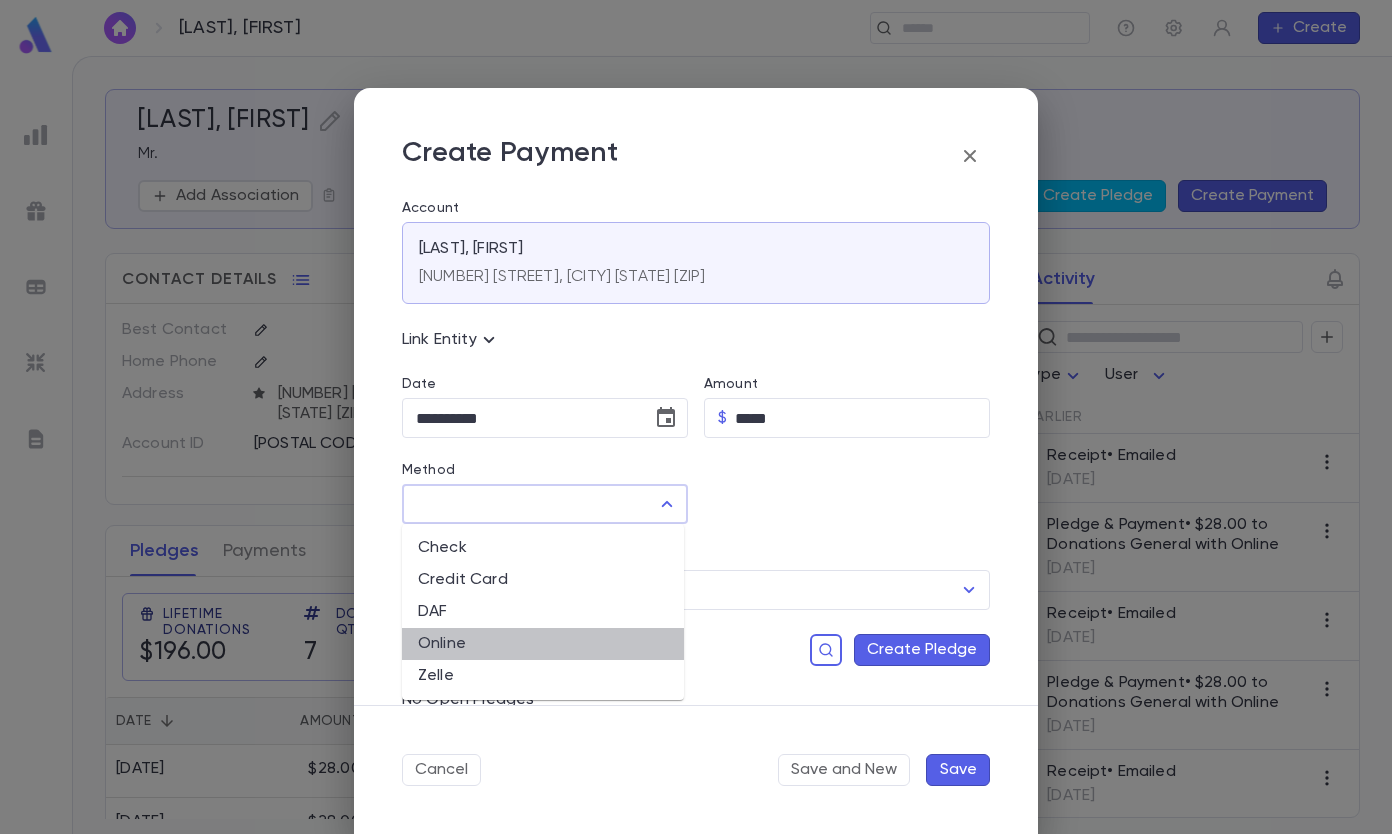 click on "Online" at bounding box center (543, 644) 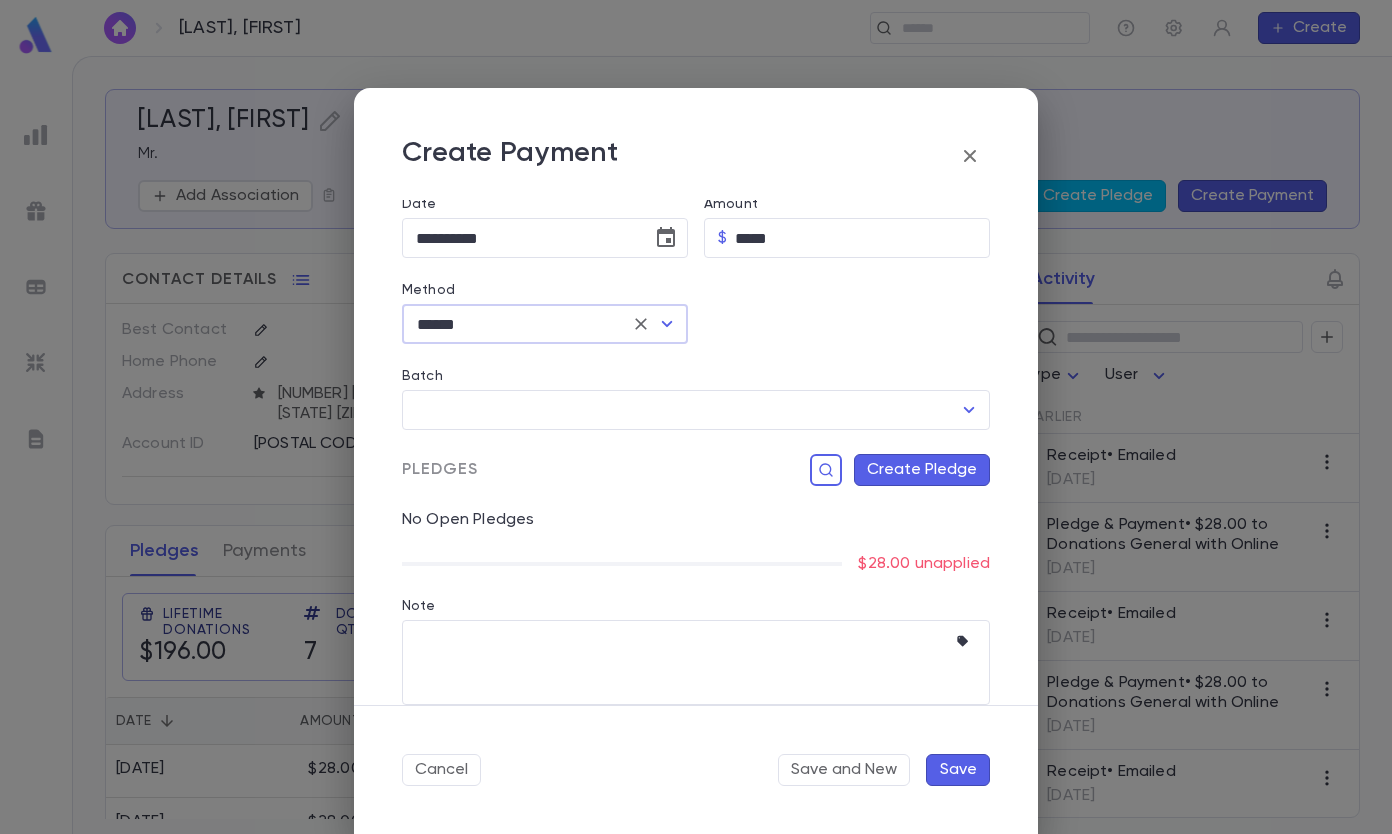 scroll, scrollTop: 204, scrollLeft: 0, axis: vertical 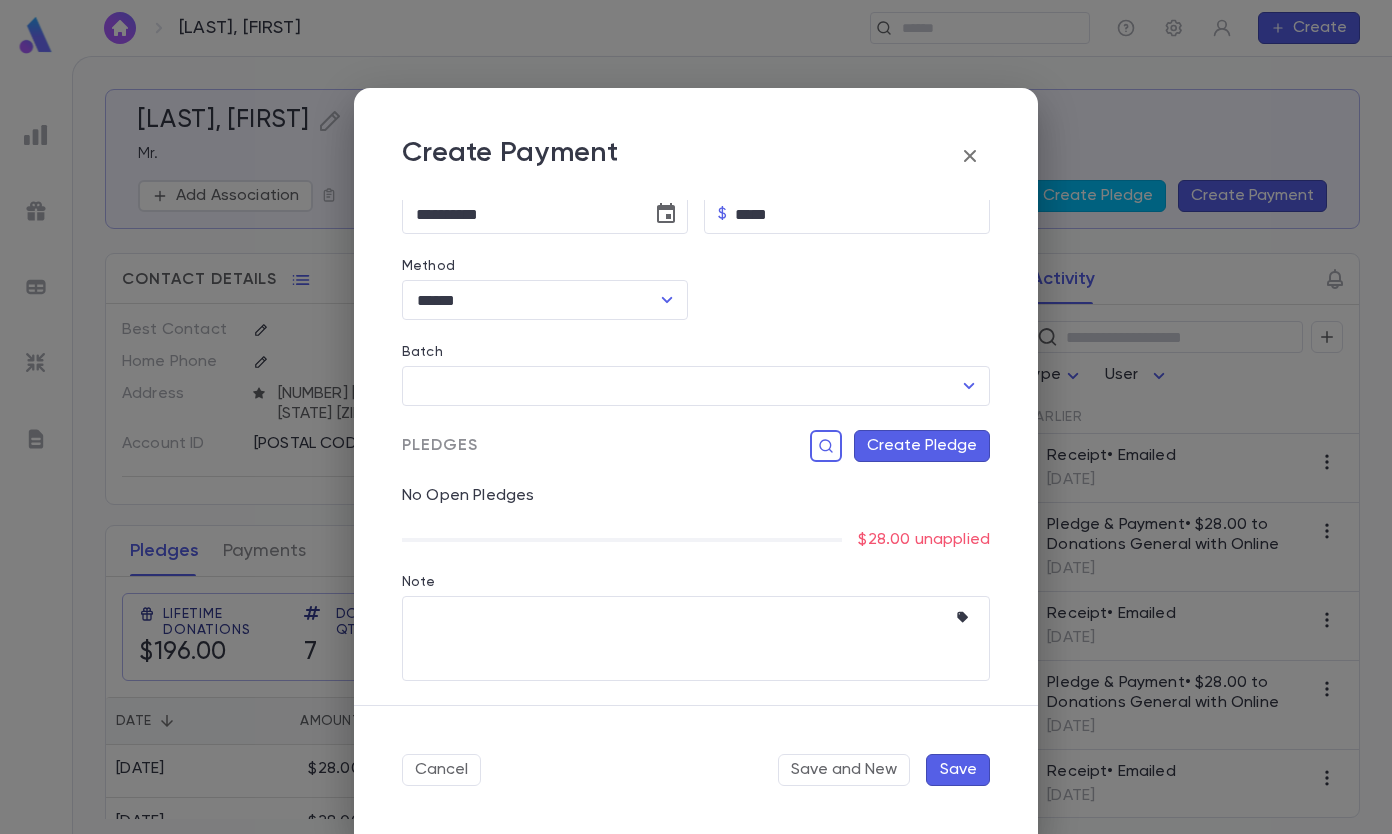click on "Create Pledge" at bounding box center (922, 446) 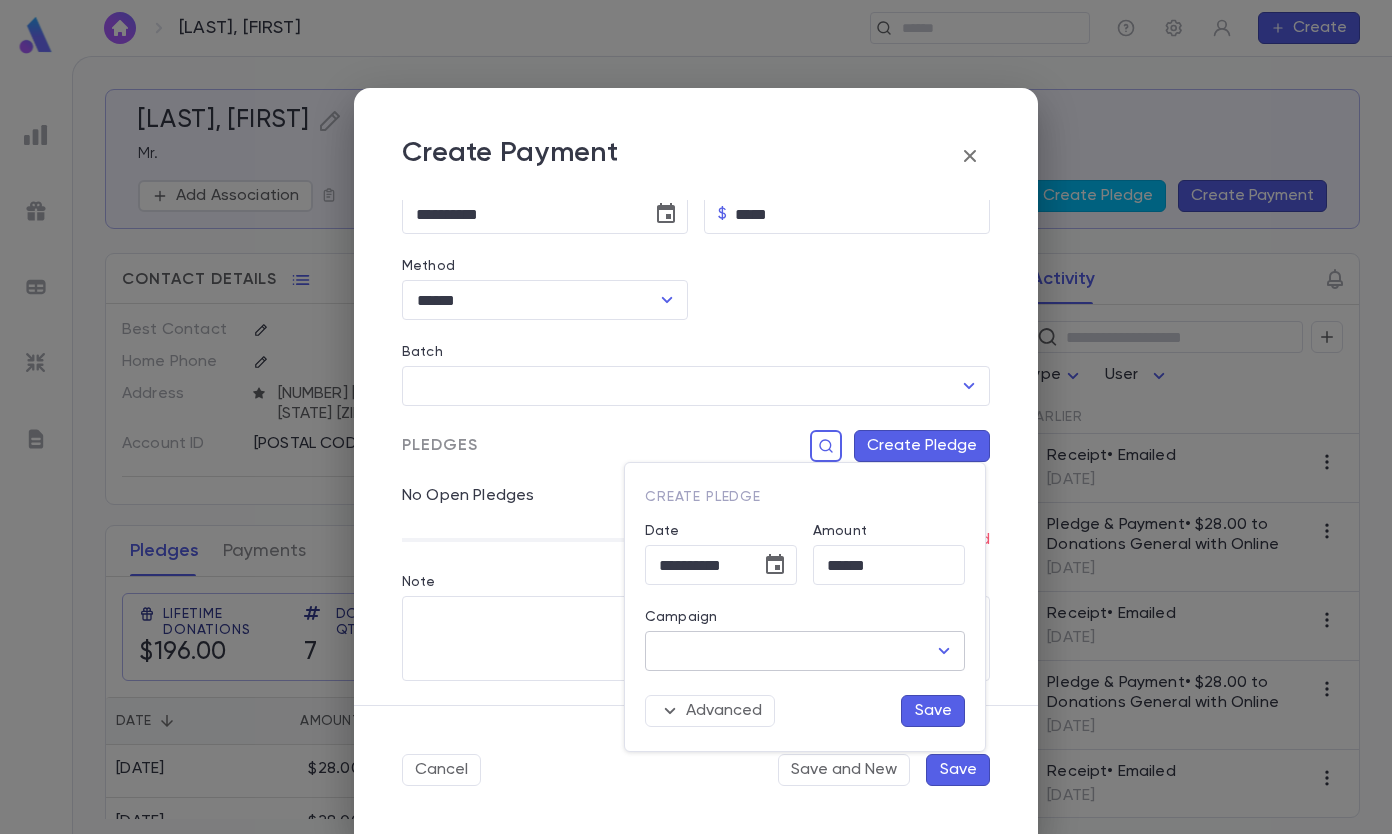 click on "Campaign" at bounding box center [790, 651] 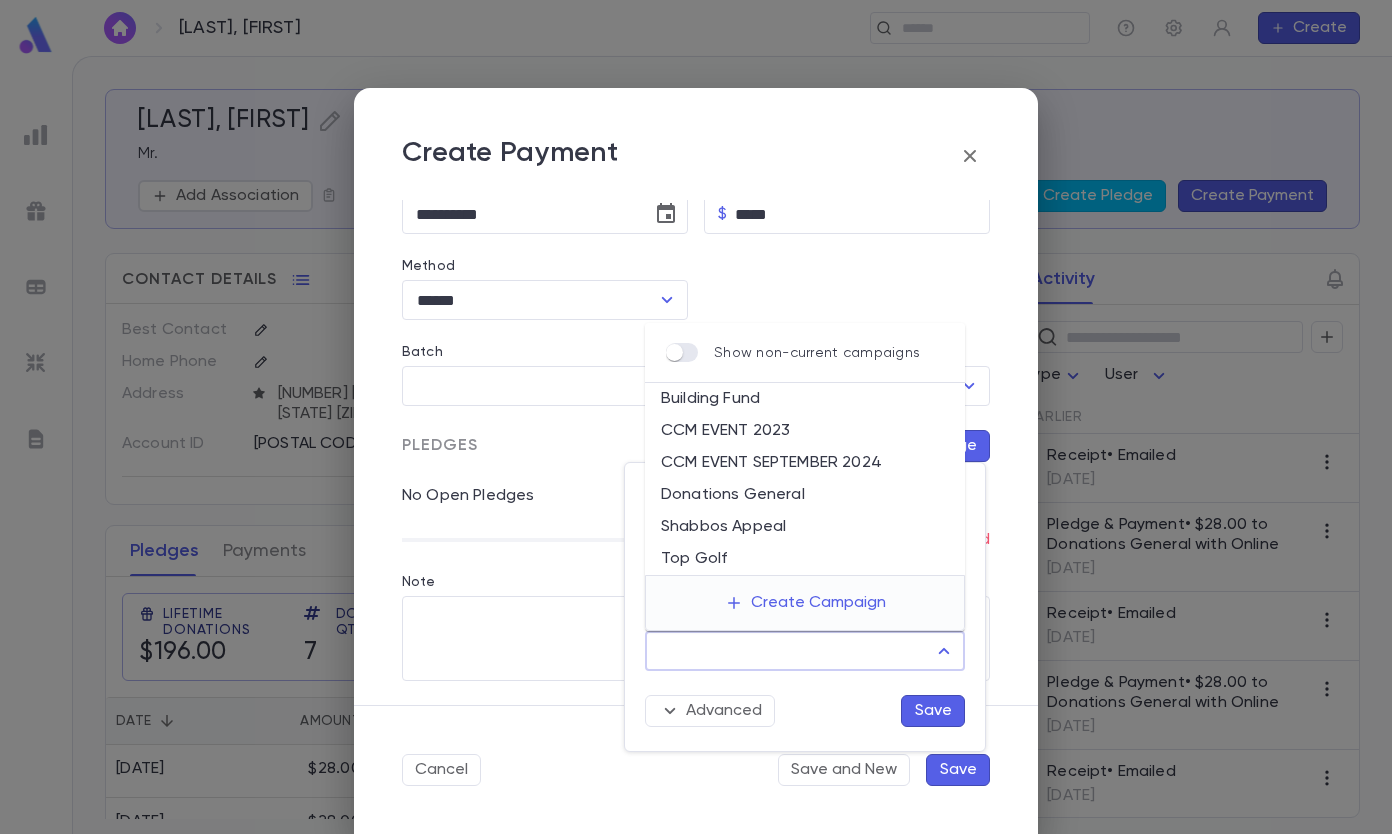 click on "Donations General" at bounding box center [805, 495] 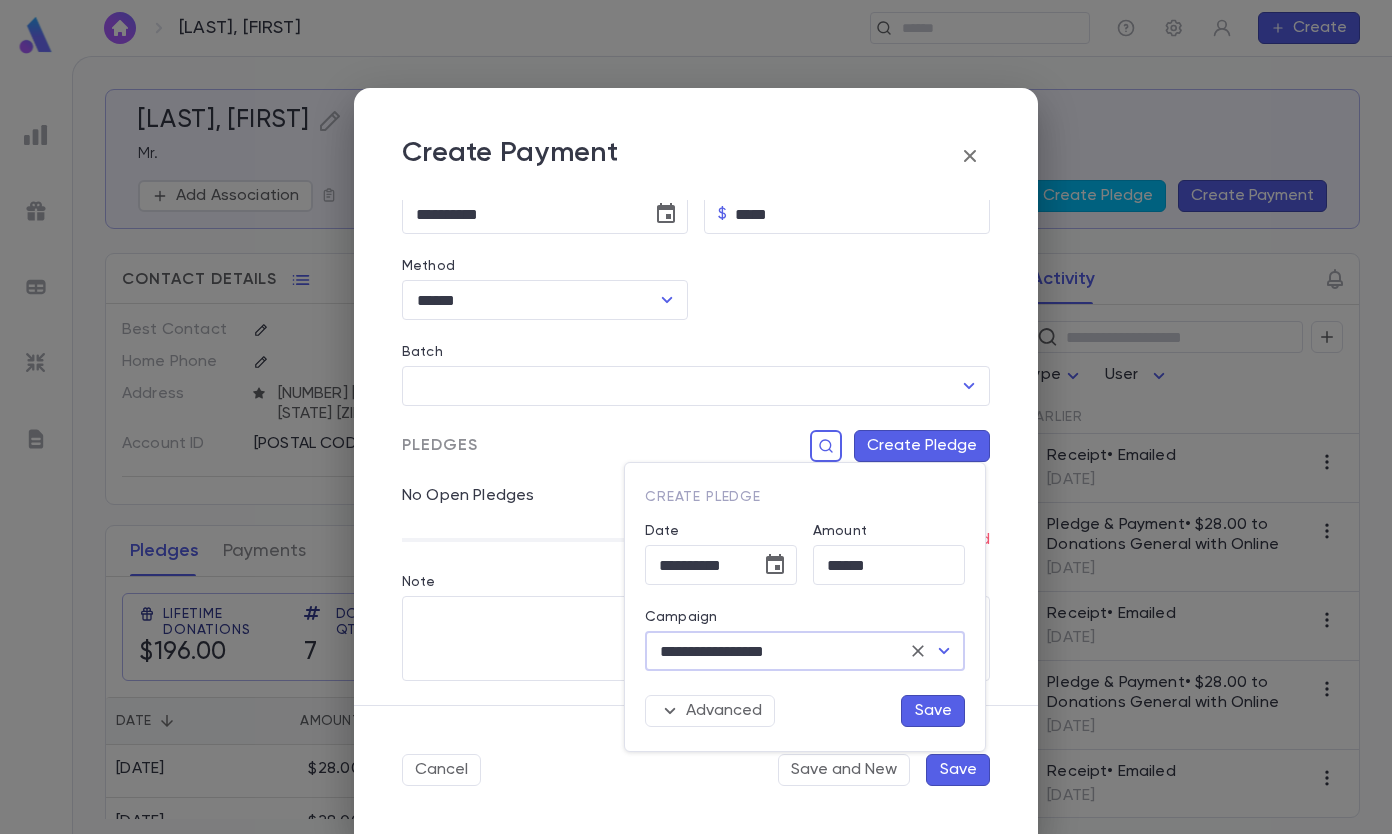 click on "Save" at bounding box center (933, 711) 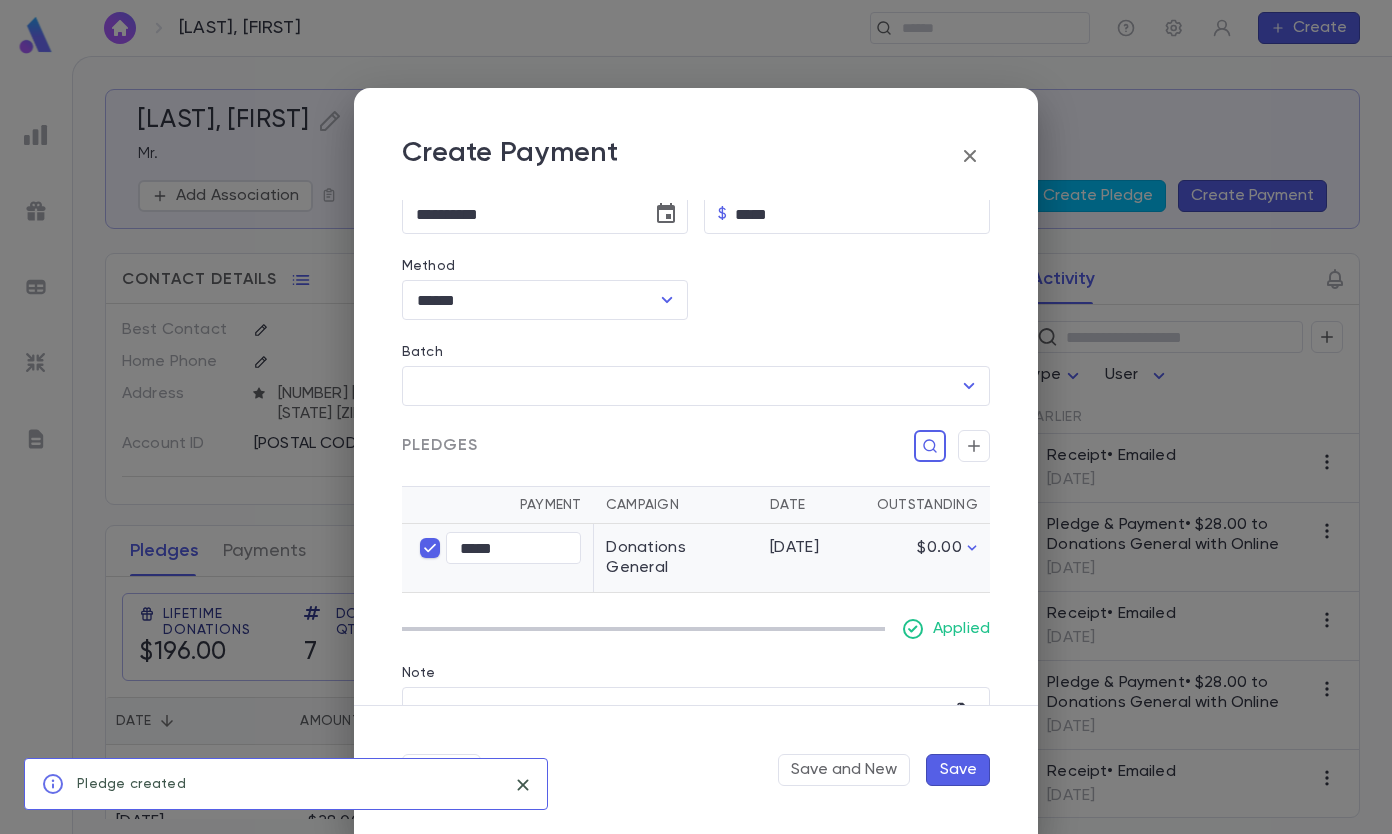 click on "Save" at bounding box center (958, 770) 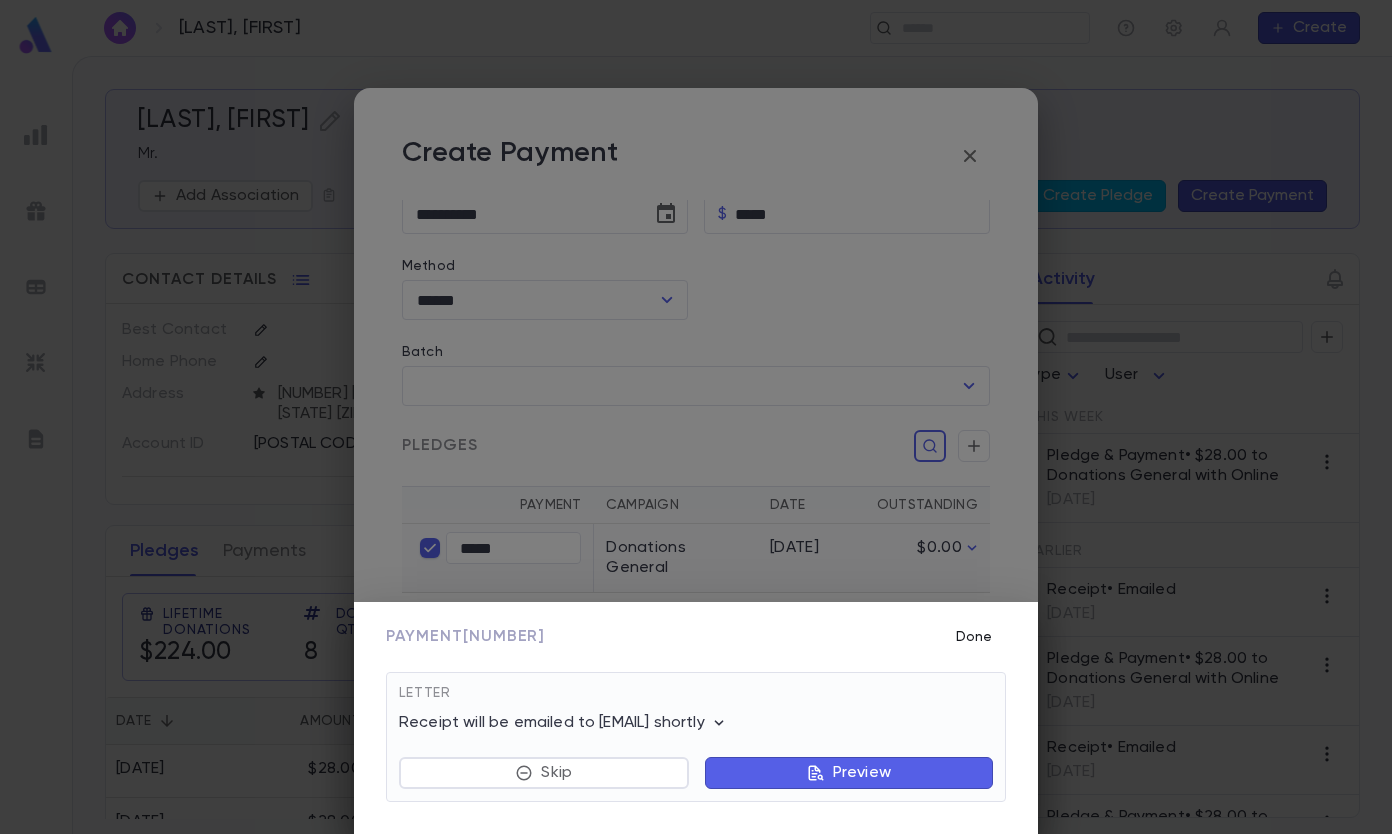 click on "Done" at bounding box center (974, 637) 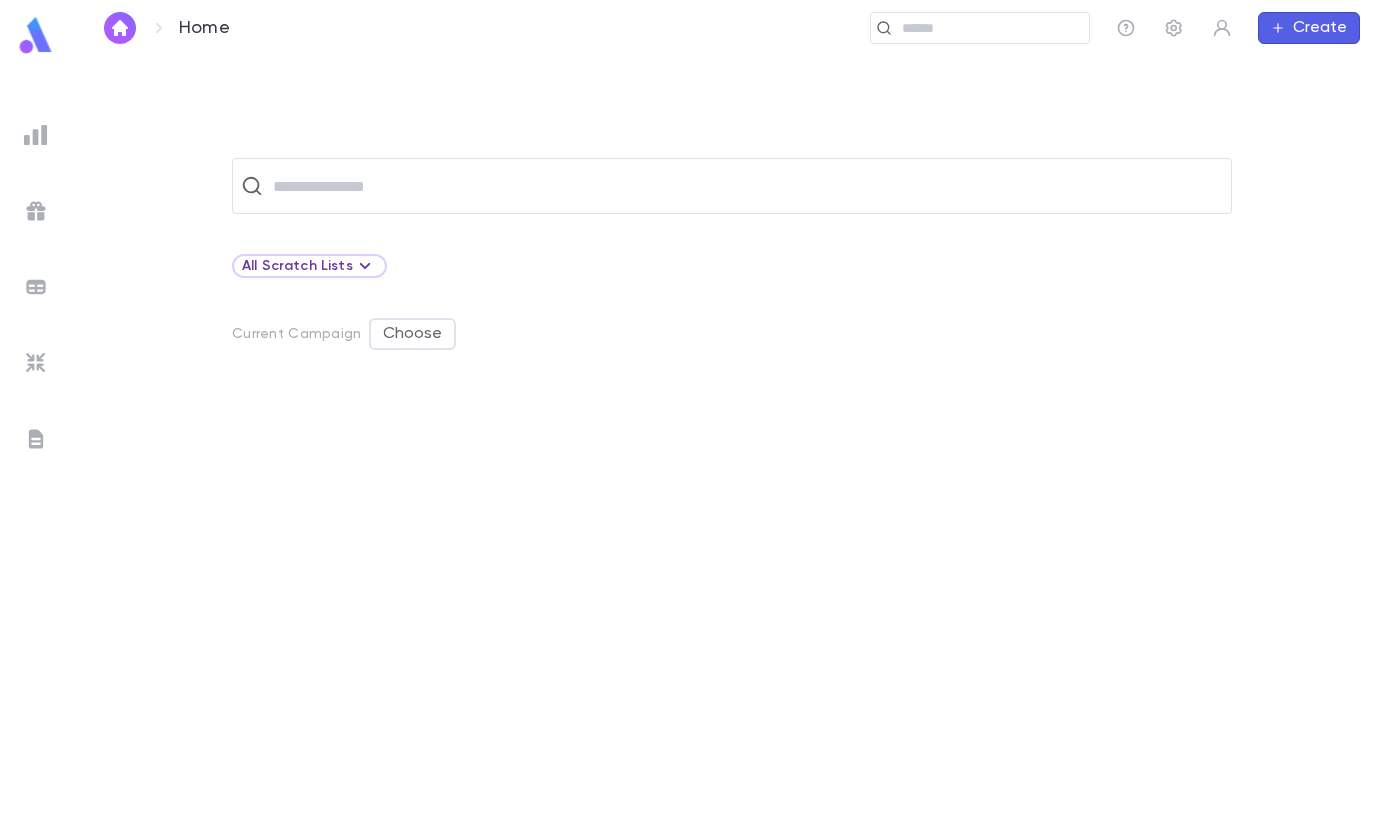 scroll, scrollTop: 0, scrollLeft: 0, axis: both 